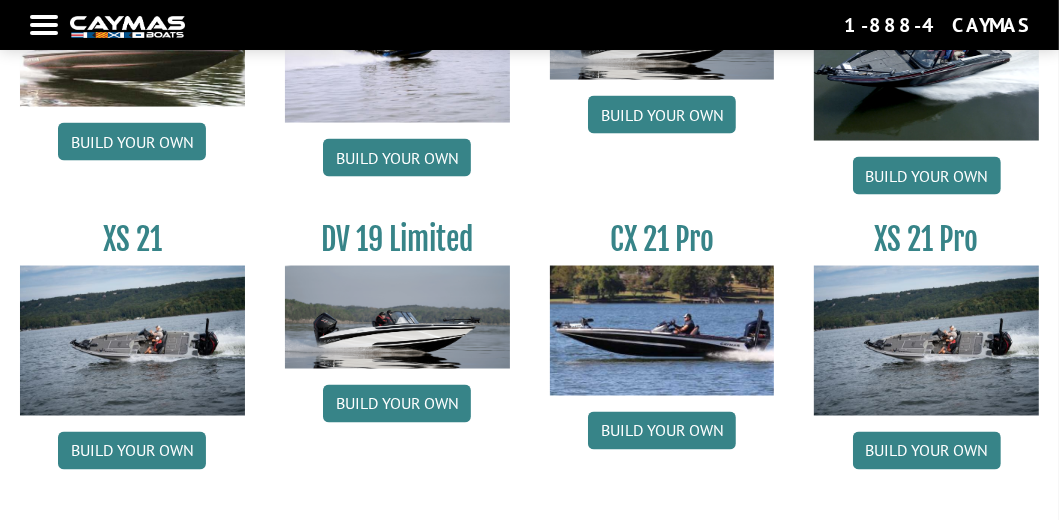 scroll, scrollTop: 2287, scrollLeft: 0, axis: vertical 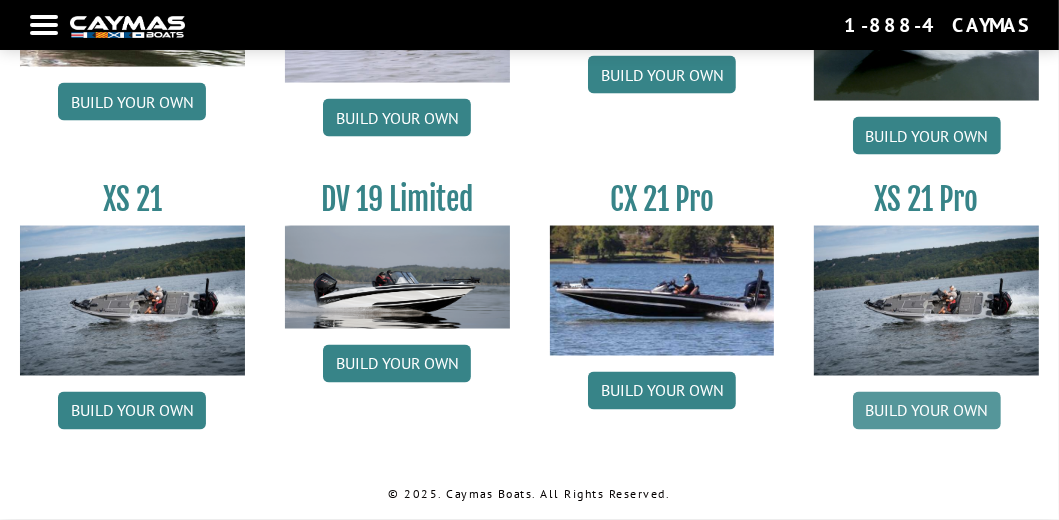 click on "Build your own" at bounding box center [927, 411] 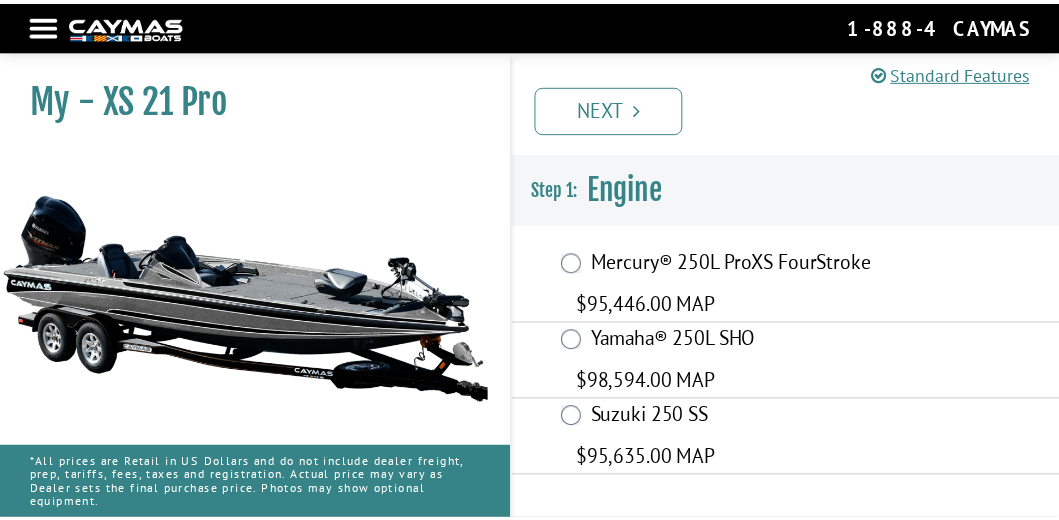scroll, scrollTop: 0, scrollLeft: 0, axis: both 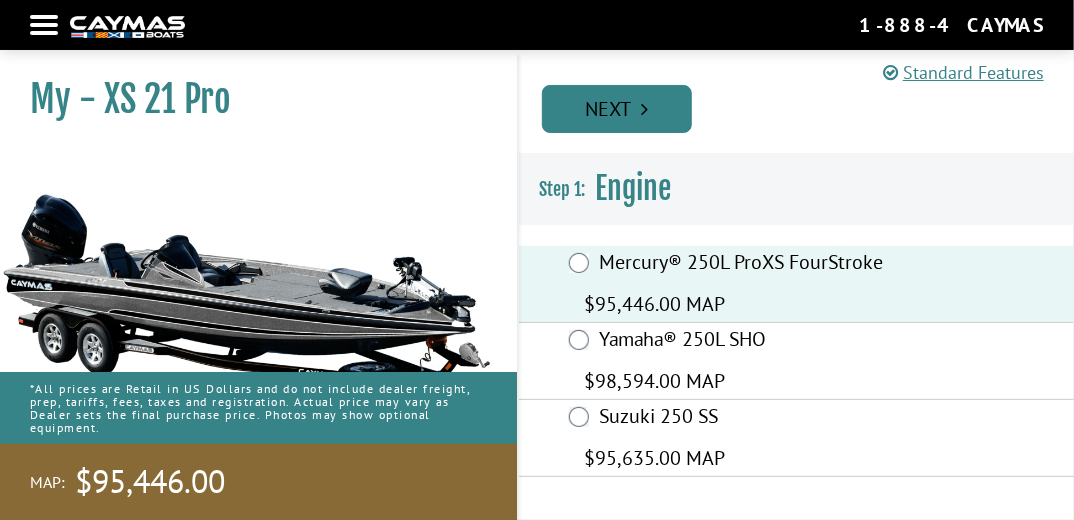 click on "Next" at bounding box center (617, 109) 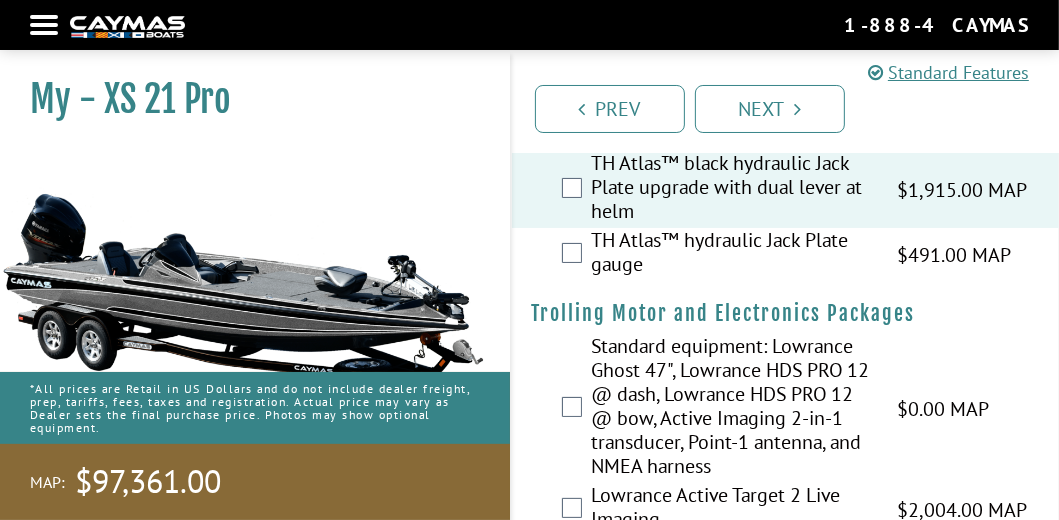 scroll, scrollTop: 200, scrollLeft: 0, axis: vertical 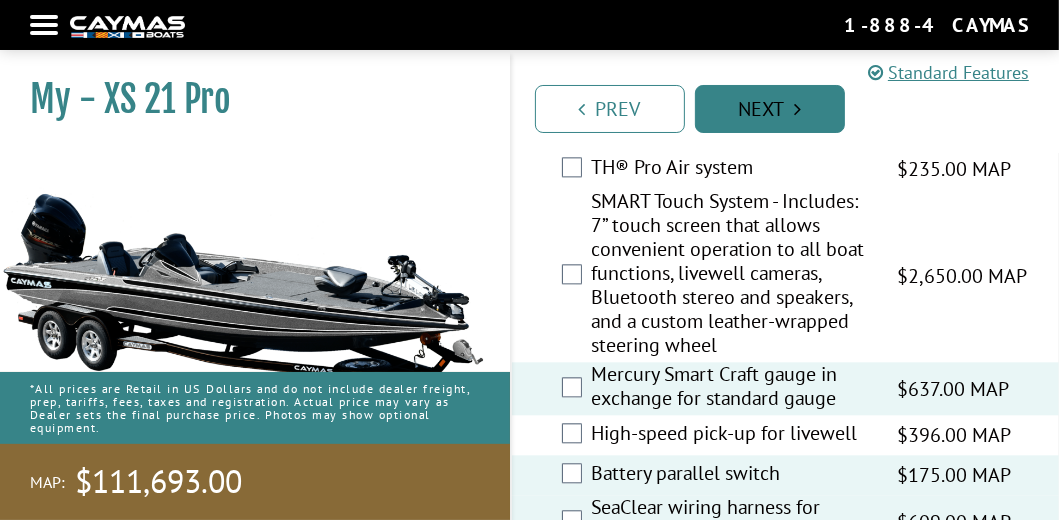 click on "Next" at bounding box center [770, 109] 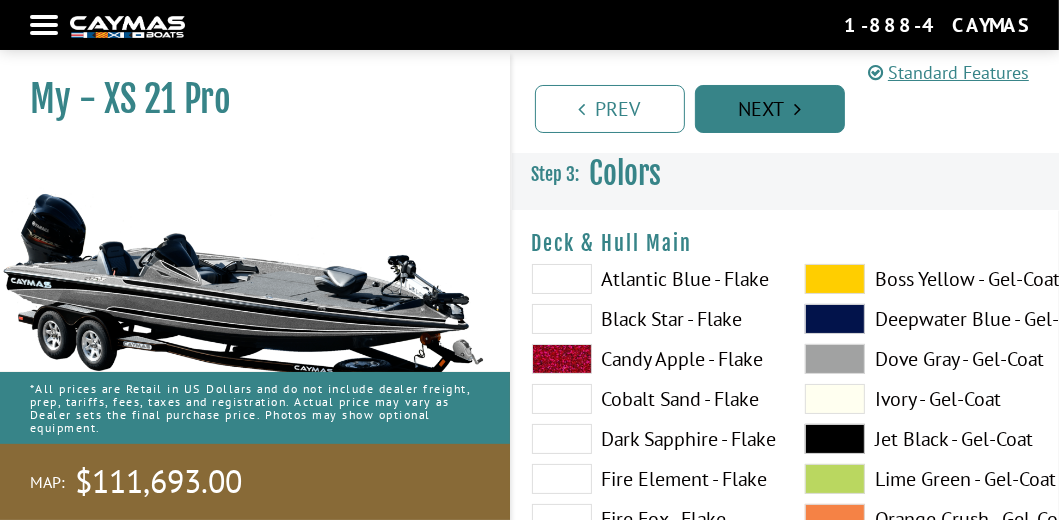 scroll, scrollTop: 0, scrollLeft: 0, axis: both 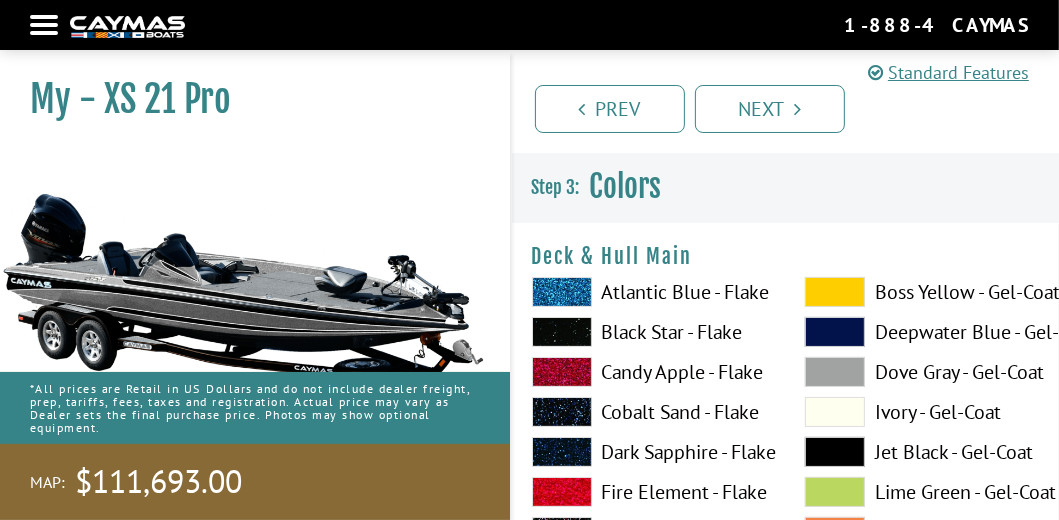 click at bounding box center (562, 292) 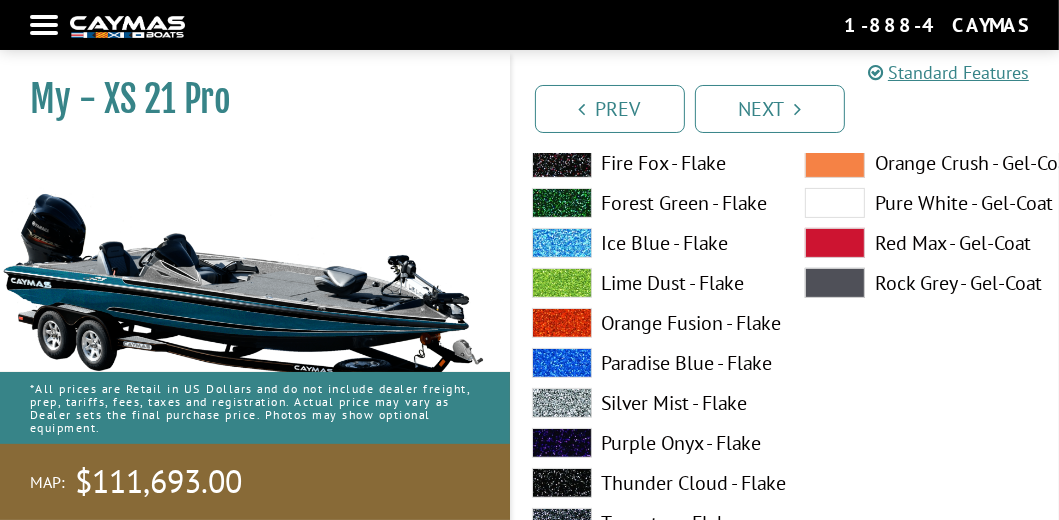 scroll, scrollTop: 400, scrollLeft: 0, axis: vertical 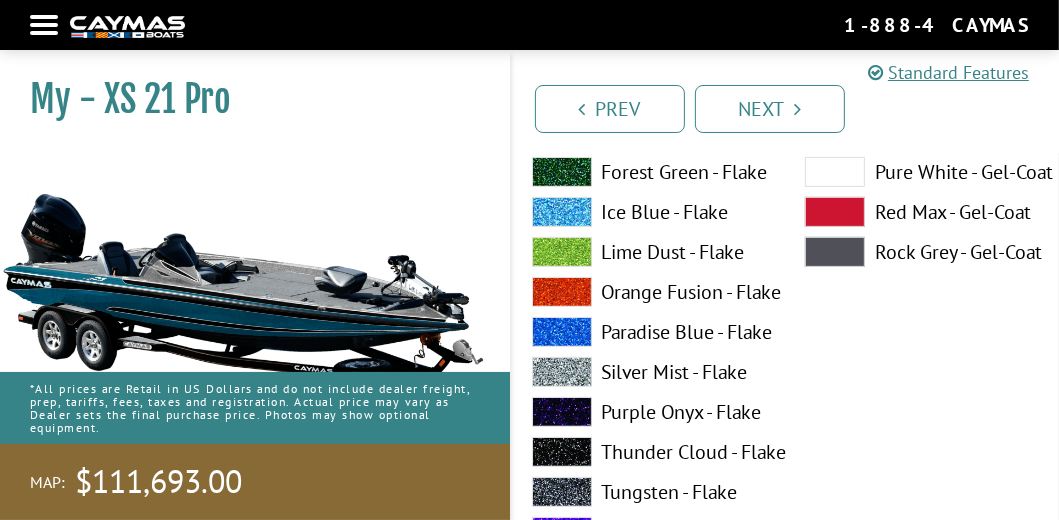 click at bounding box center (562, 372) 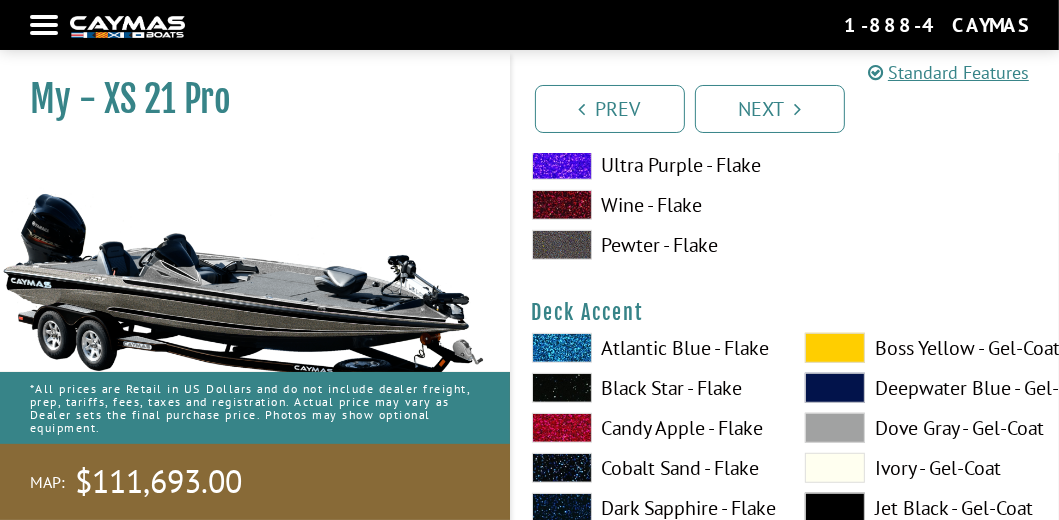scroll, scrollTop: 800, scrollLeft: 0, axis: vertical 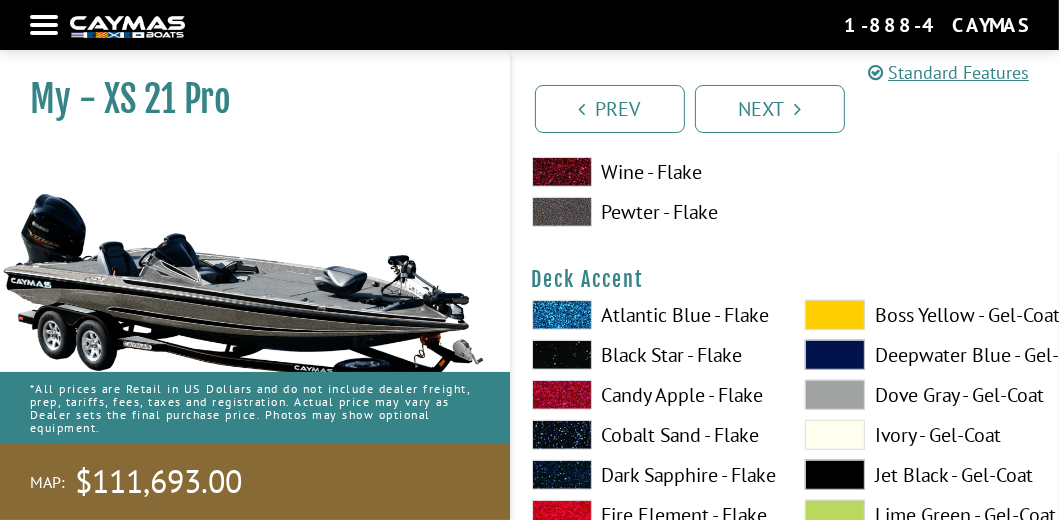 click at bounding box center (562, 315) 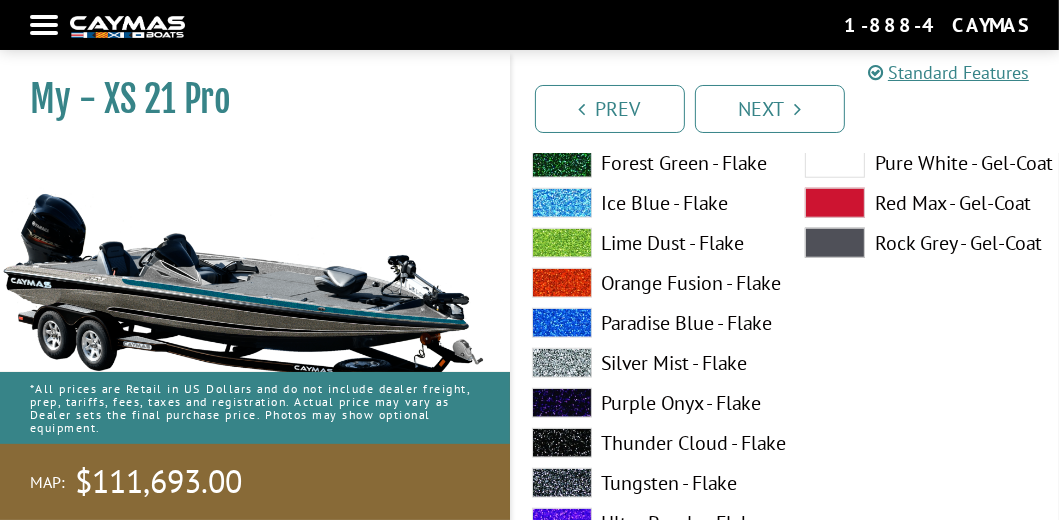 scroll, scrollTop: 1200, scrollLeft: 0, axis: vertical 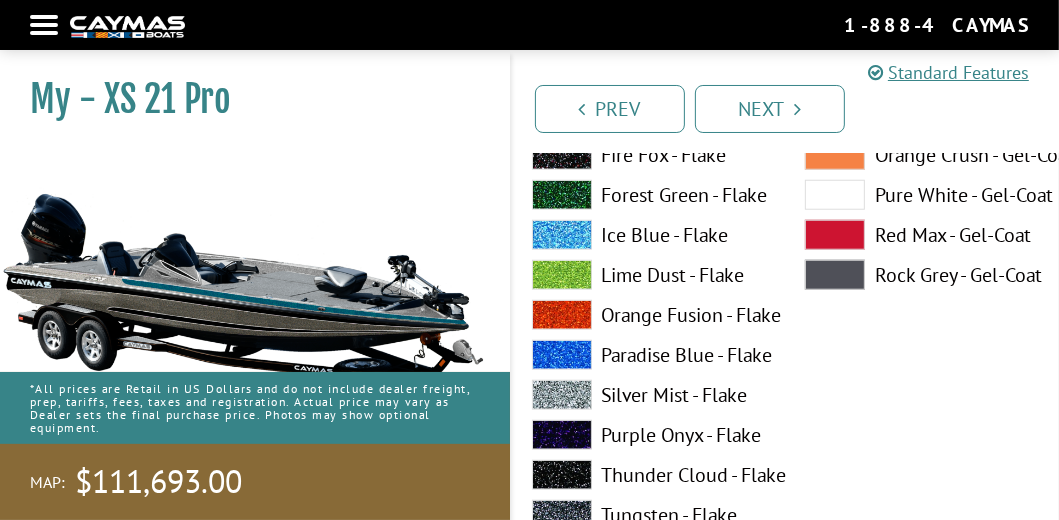 click at bounding box center [562, 355] 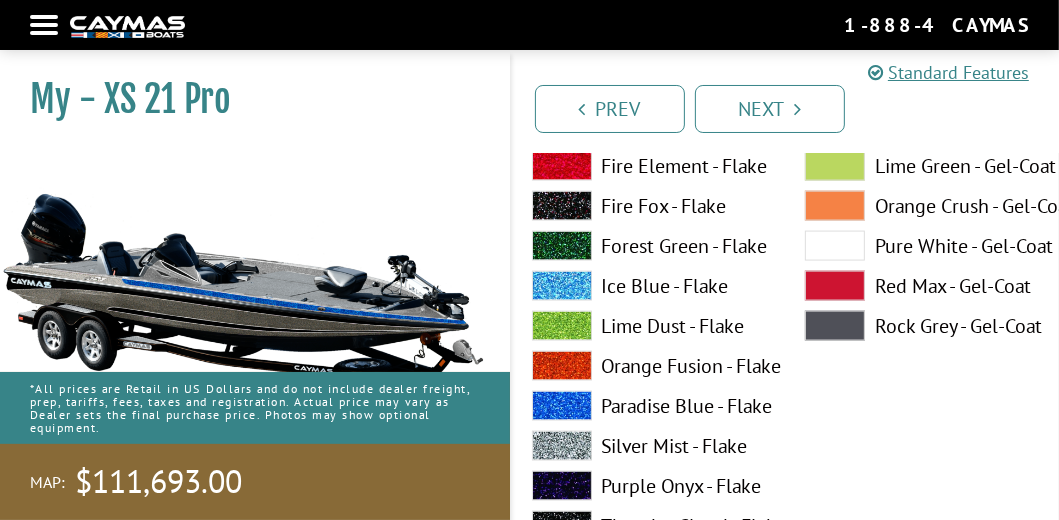 scroll, scrollTop: 2000, scrollLeft: 0, axis: vertical 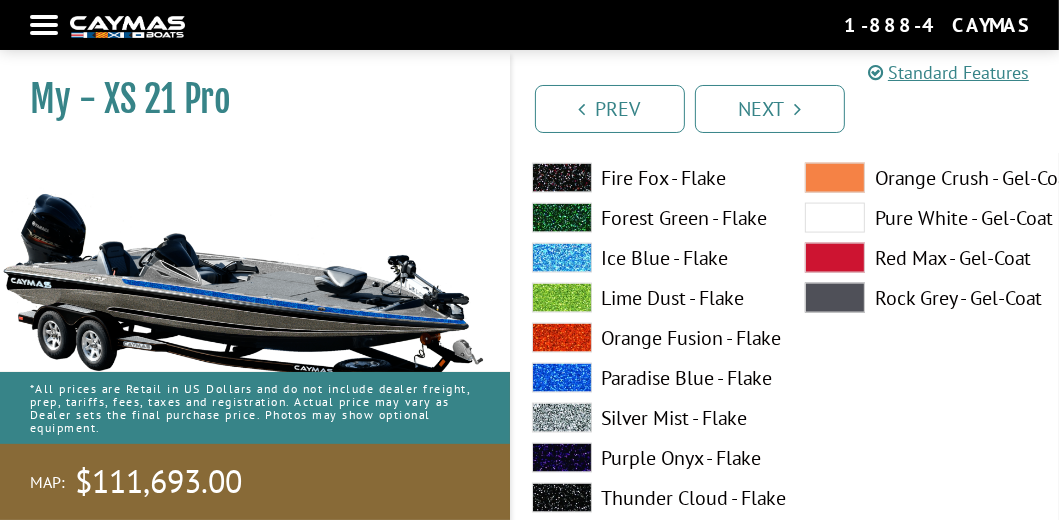 click at bounding box center [562, 378] 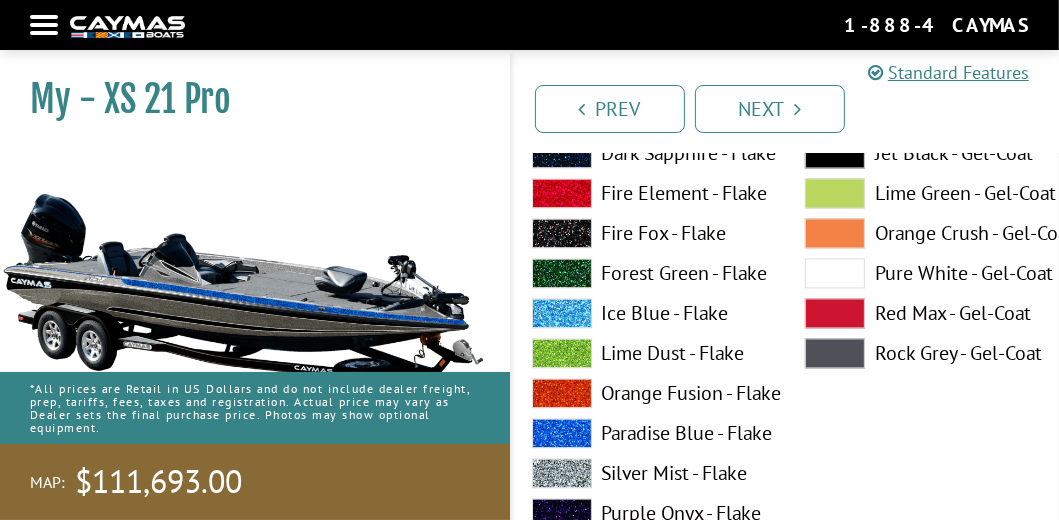 scroll, scrollTop: 2800, scrollLeft: 0, axis: vertical 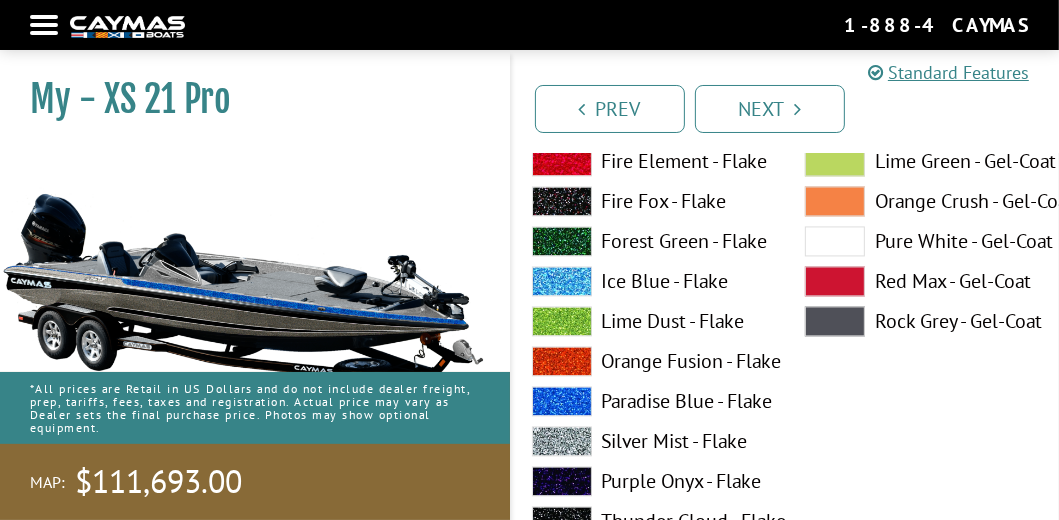 click at bounding box center [562, 401] 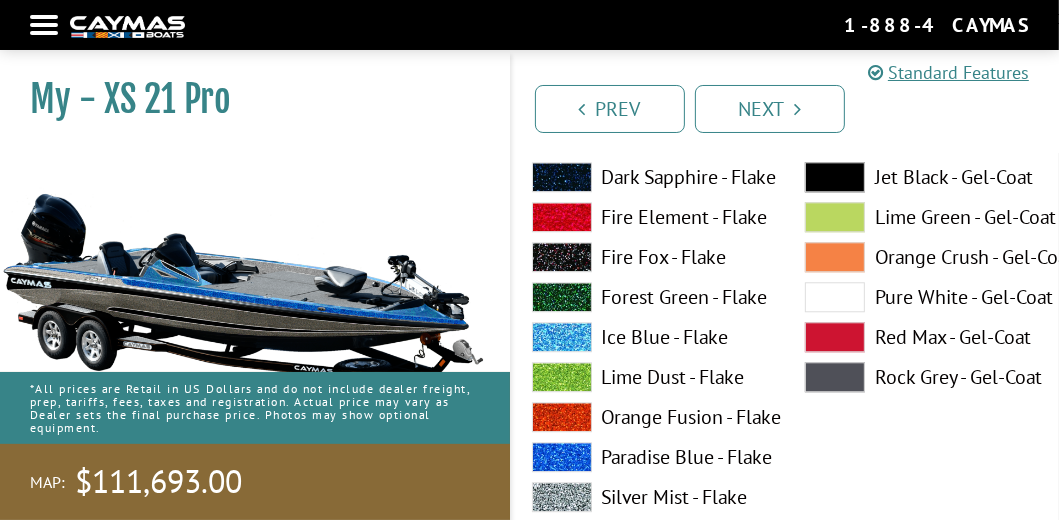 scroll, scrollTop: 3600, scrollLeft: 0, axis: vertical 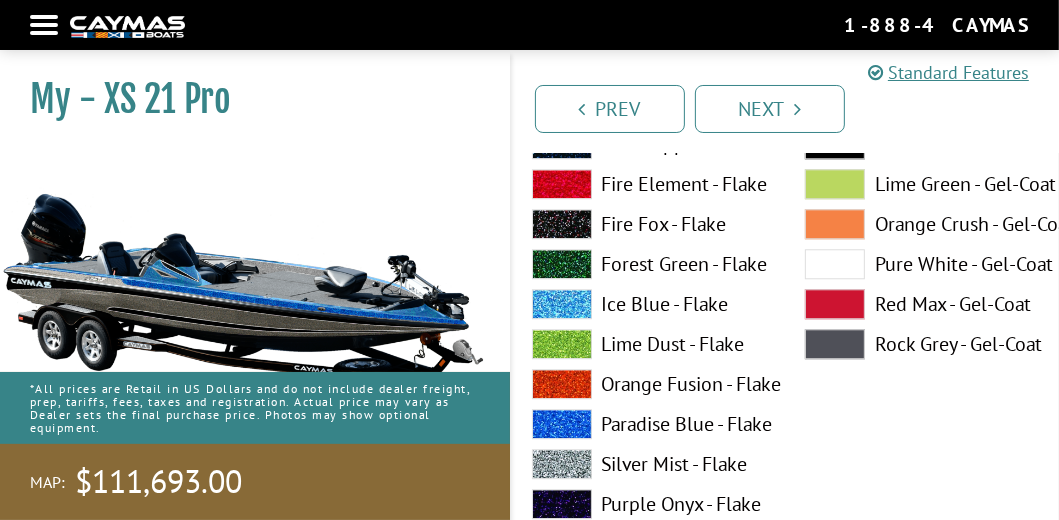 click at bounding box center [562, 424] 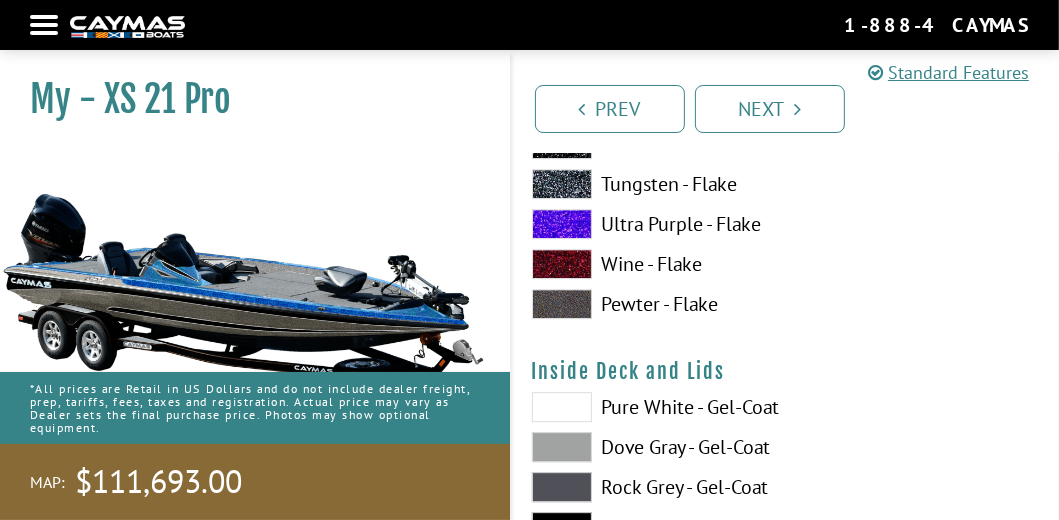scroll, scrollTop: 4200, scrollLeft: 0, axis: vertical 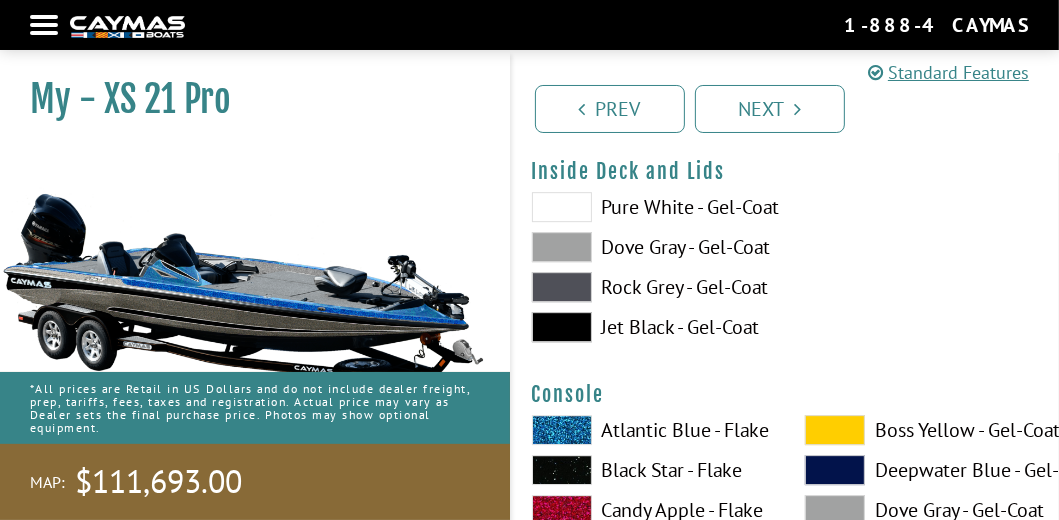 click at bounding box center (562, 247) 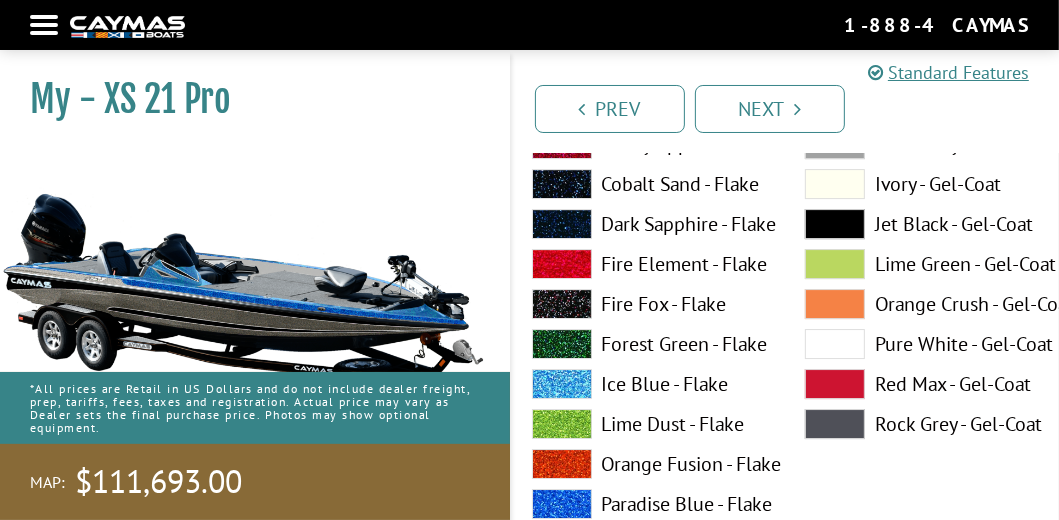 scroll, scrollTop: 4600, scrollLeft: 0, axis: vertical 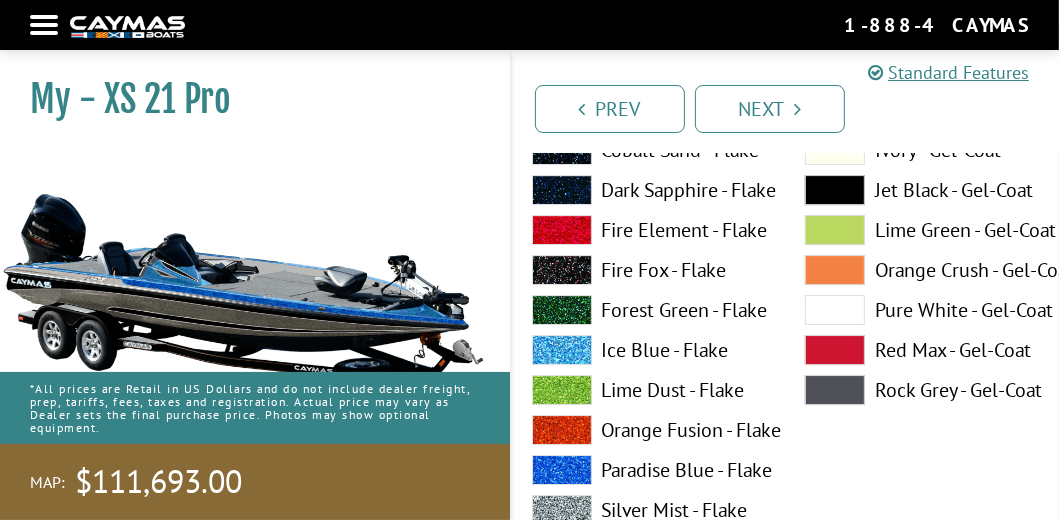 click at bounding box center (562, 470) 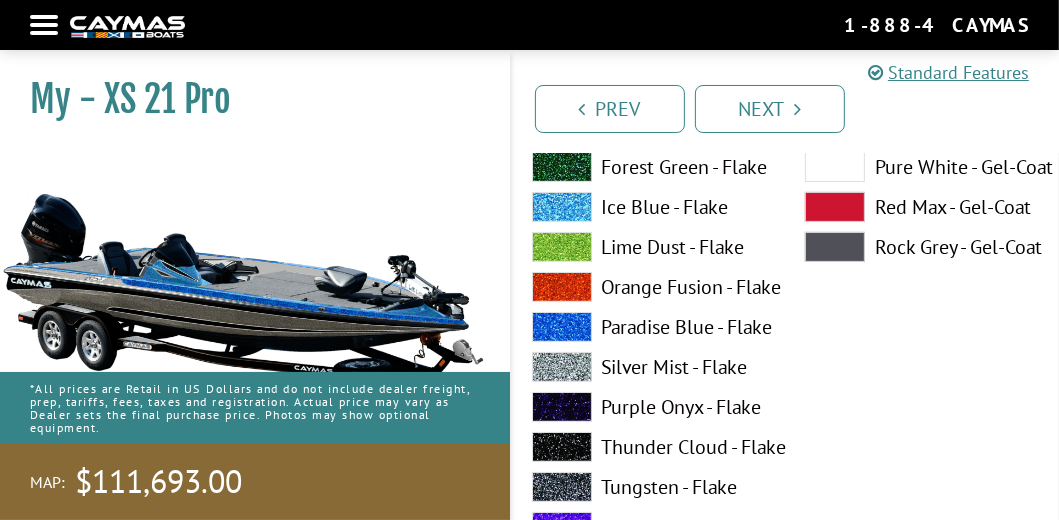 scroll, scrollTop: 5600, scrollLeft: 0, axis: vertical 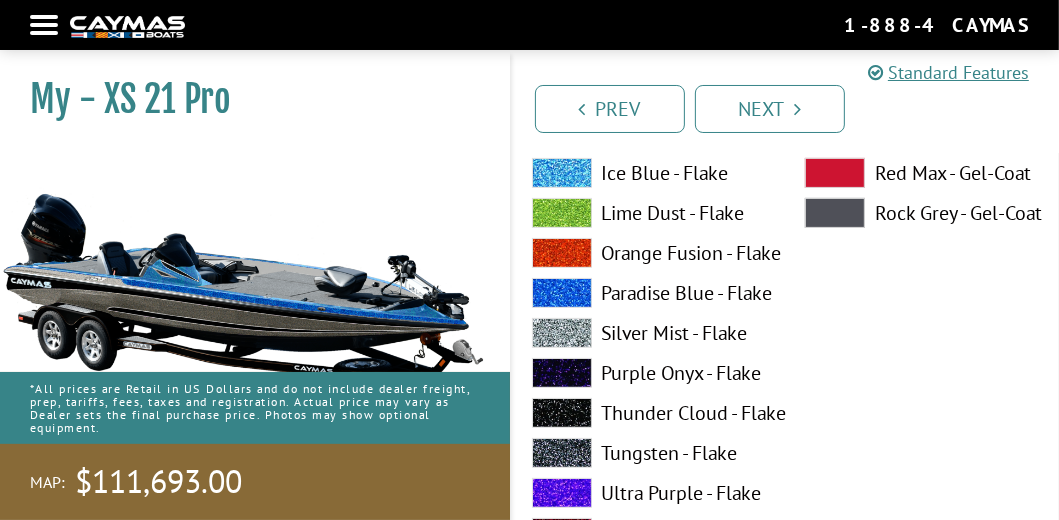 click at bounding box center (562, 333) 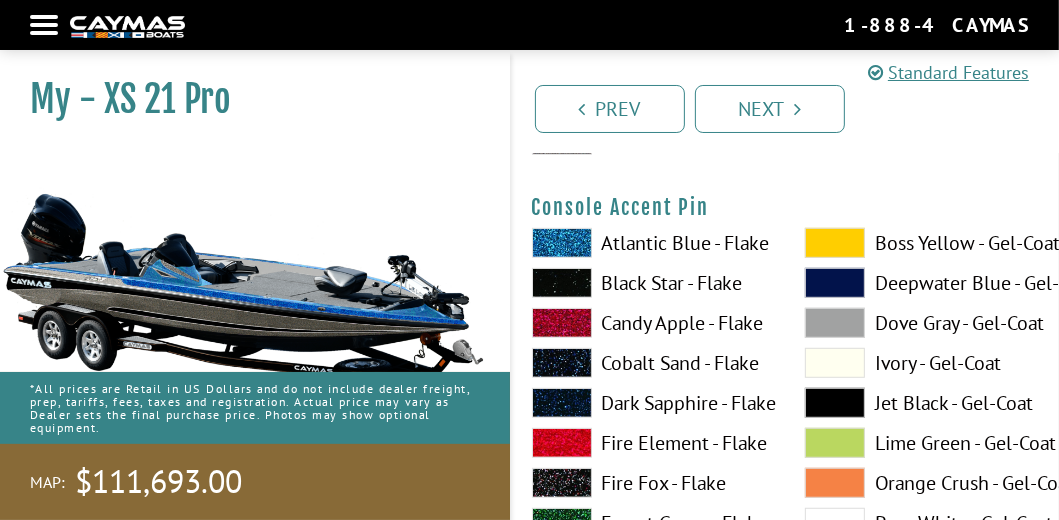 scroll, scrollTop: 6000, scrollLeft: 0, axis: vertical 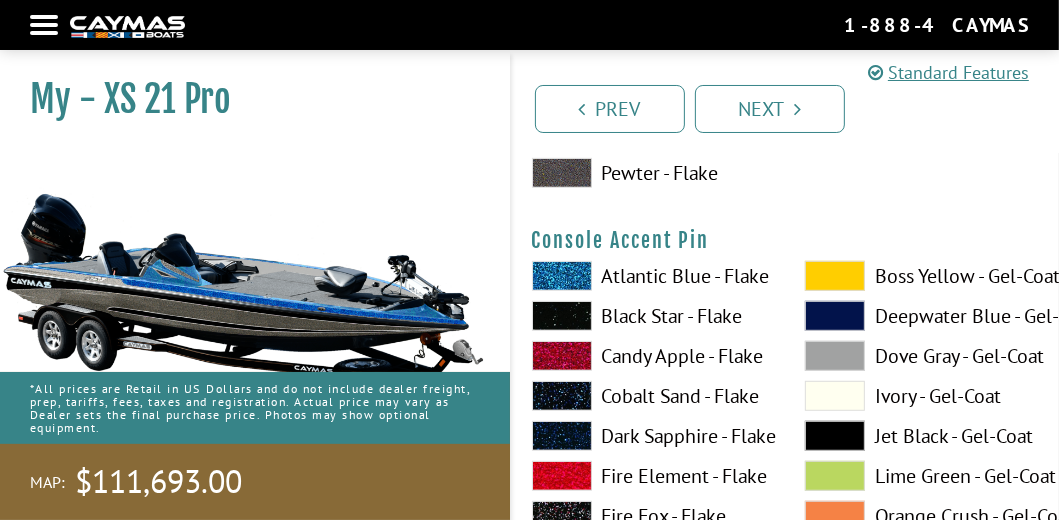click at bounding box center [562, 276] 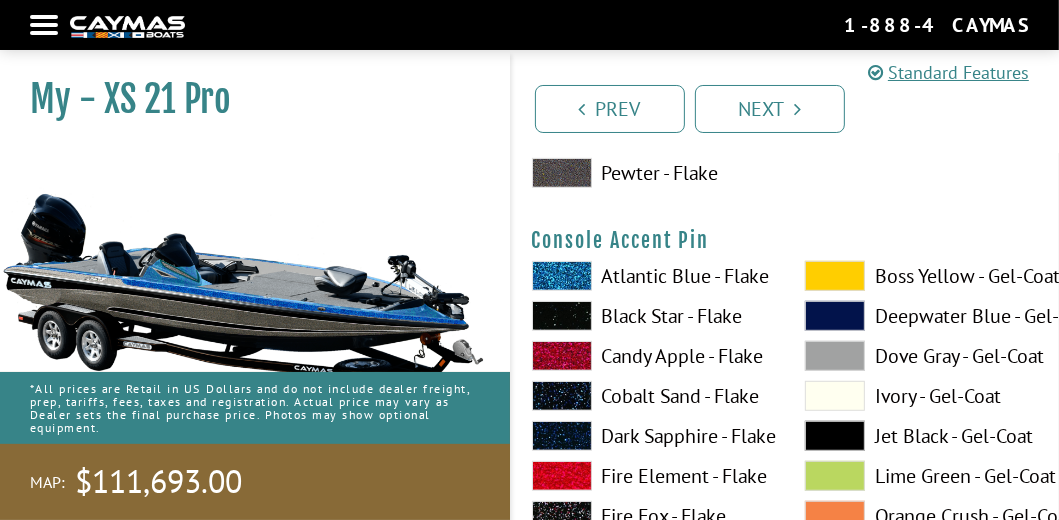 click at bounding box center [562, 276] 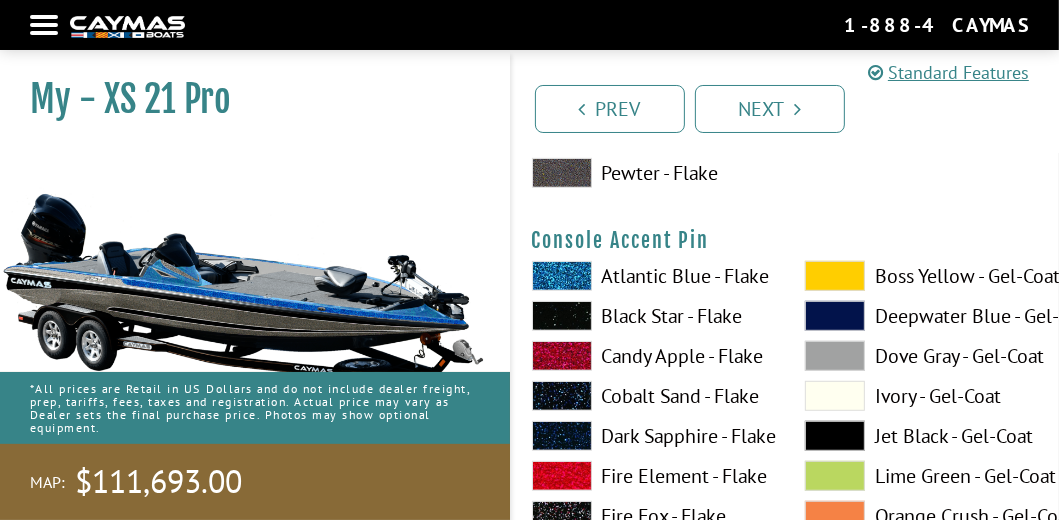 click at bounding box center [562, 276] 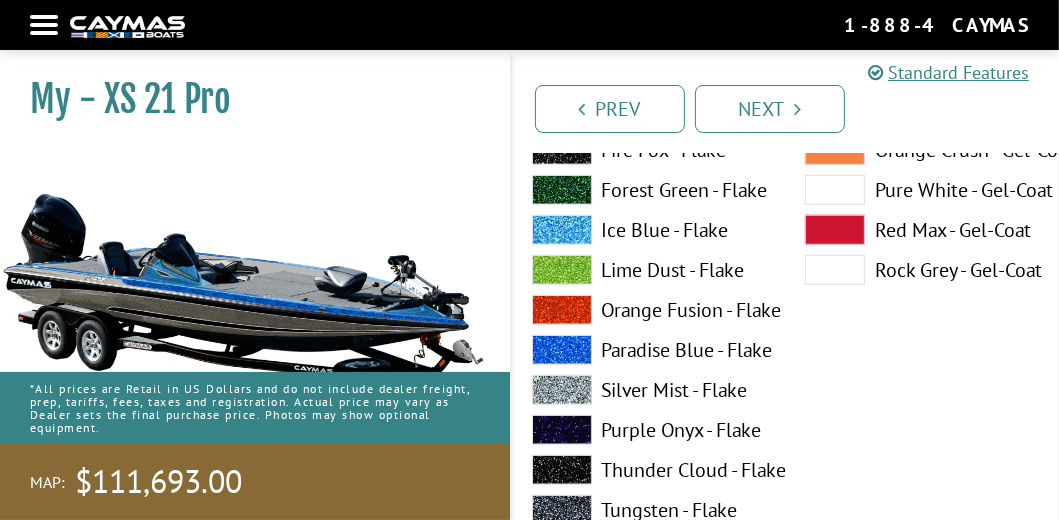 scroll, scrollTop: 6400, scrollLeft: 0, axis: vertical 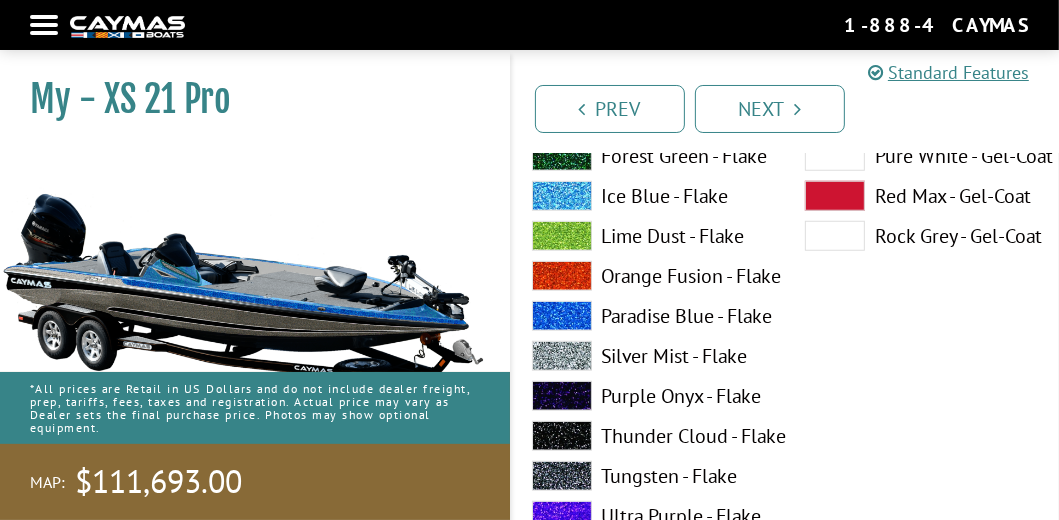 click at bounding box center (562, 316) 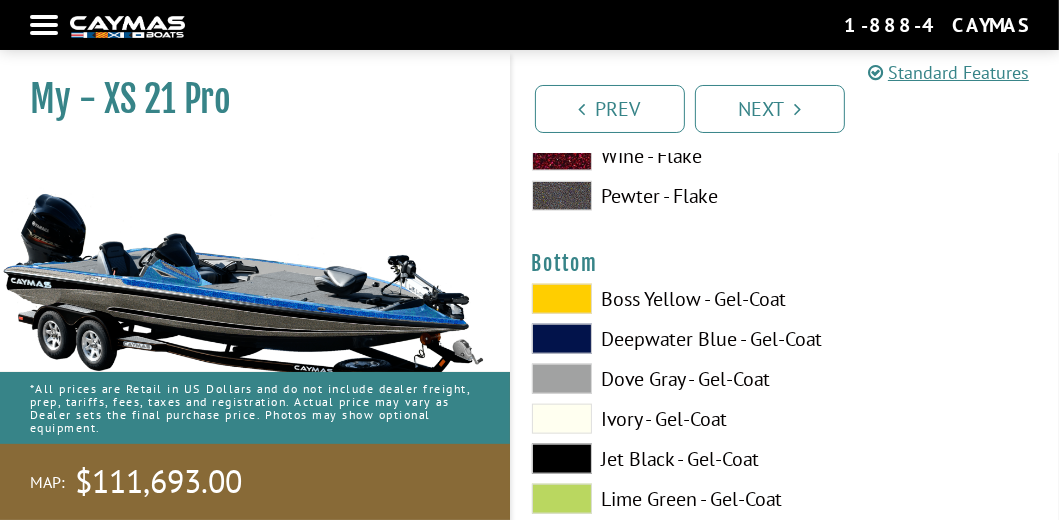 scroll, scrollTop: 7000, scrollLeft: 0, axis: vertical 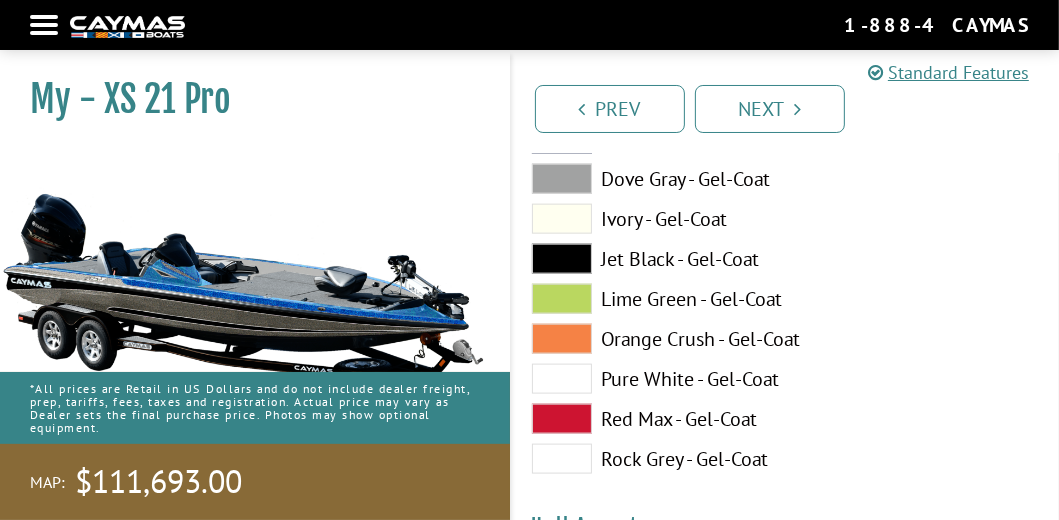 click at bounding box center (562, 259) 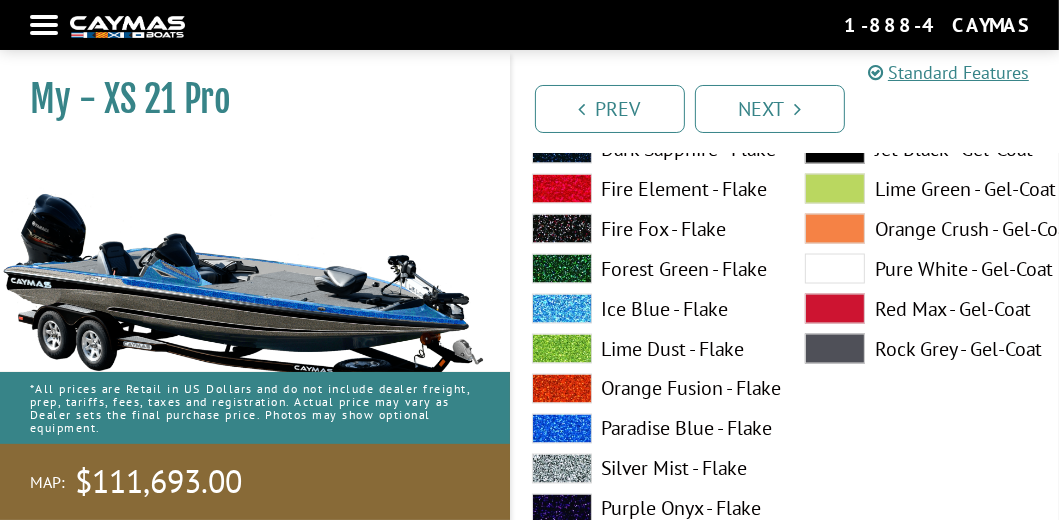 scroll, scrollTop: 7600, scrollLeft: 0, axis: vertical 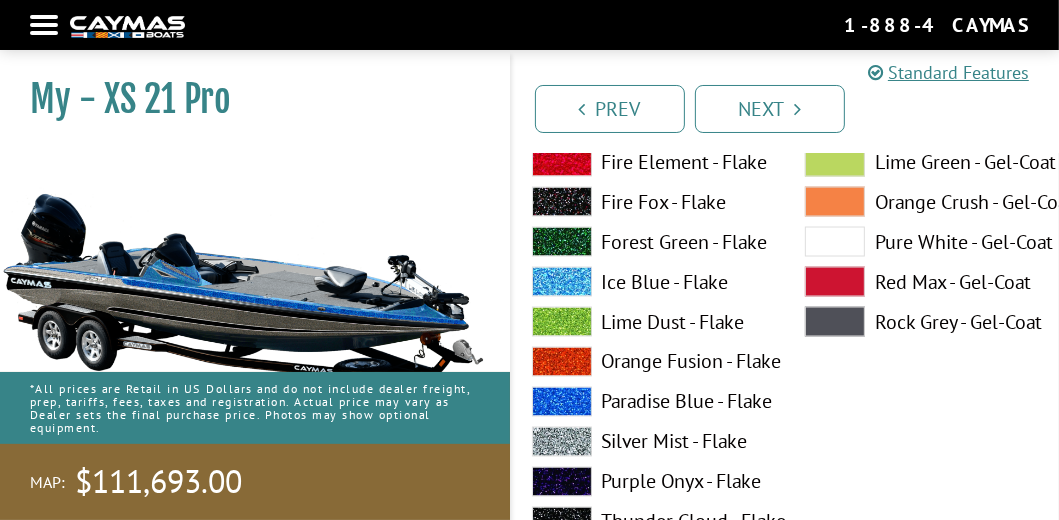 click at bounding box center (562, 402) 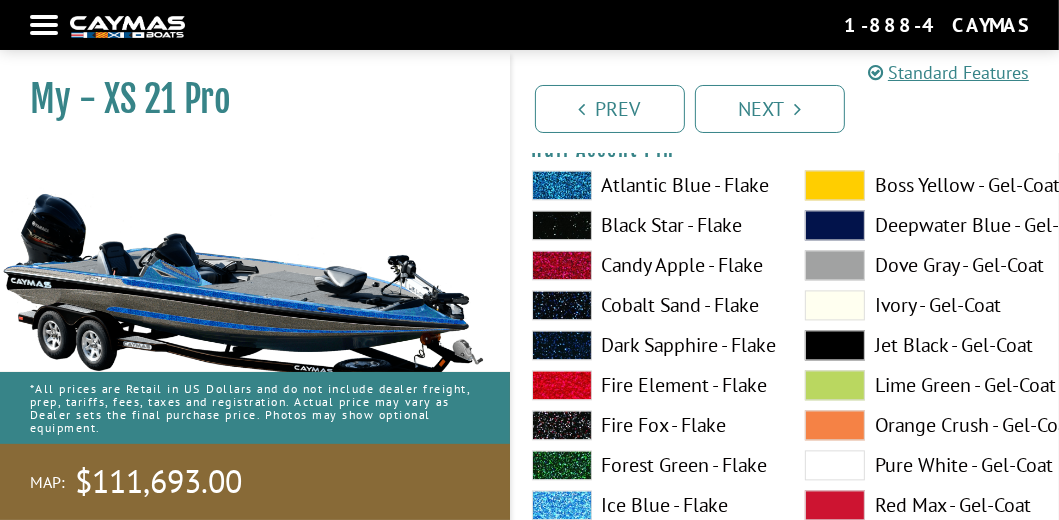 scroll, scrollTop: 8400, scrollLeft: 0, axis: vertical 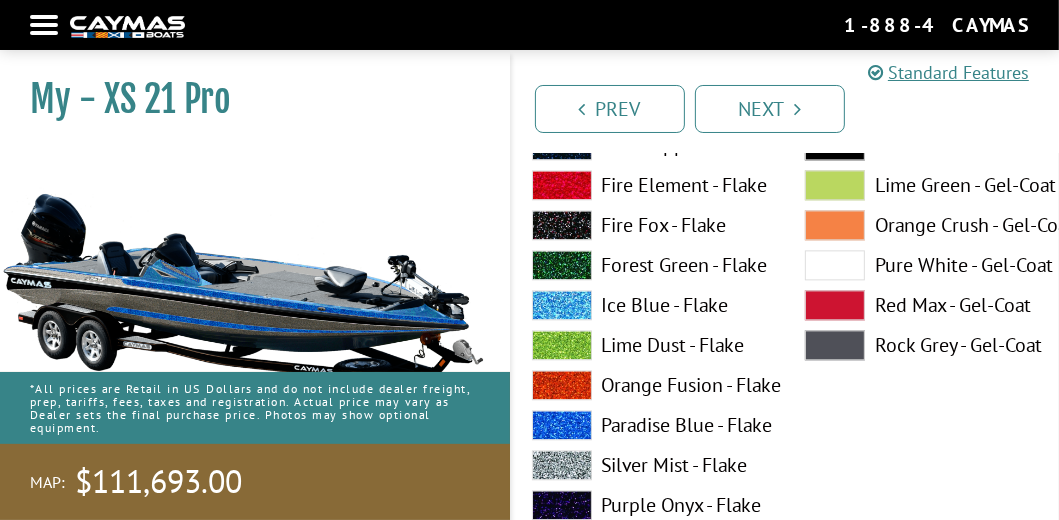 click at bounding box center (562, 425) 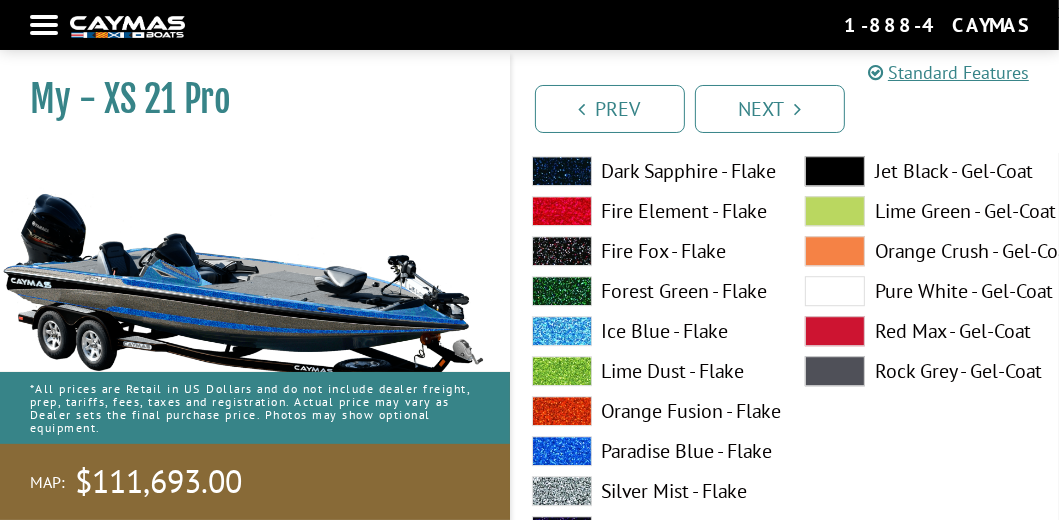 scroll, scrollTop: 9200, scrollLeft: 0, axis: vertical 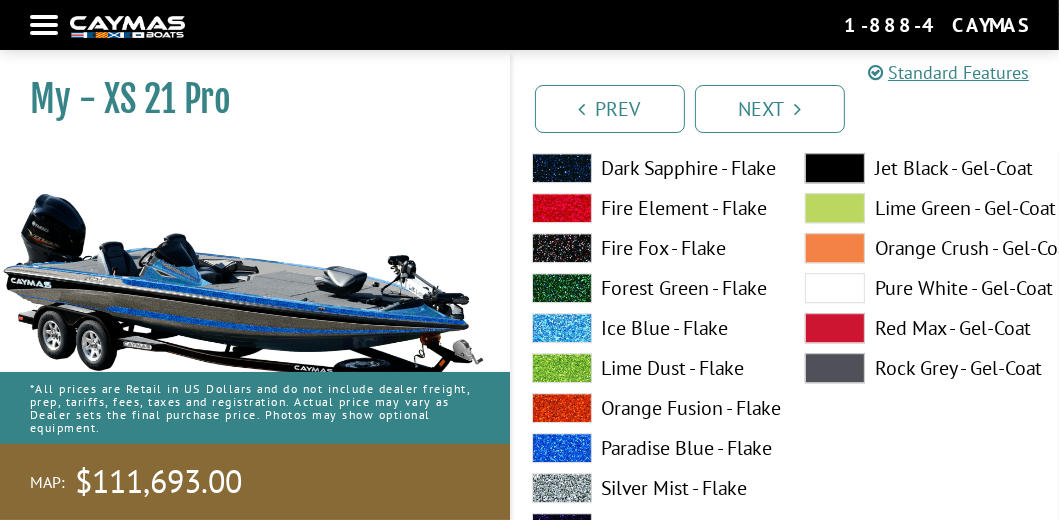click at bounding box center [562, 448] 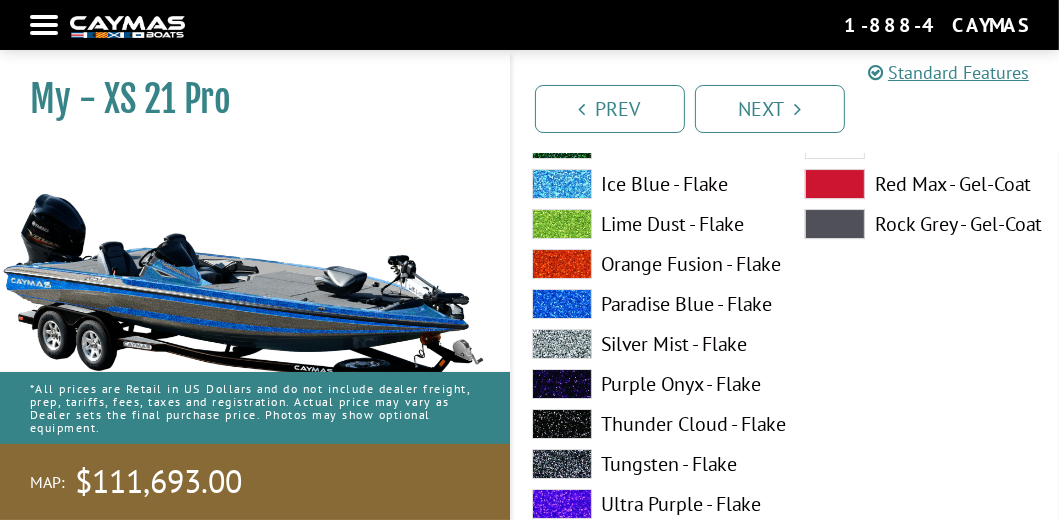 scroll, scrollTop: 10200, scrollLeft: 0, axis: vertical 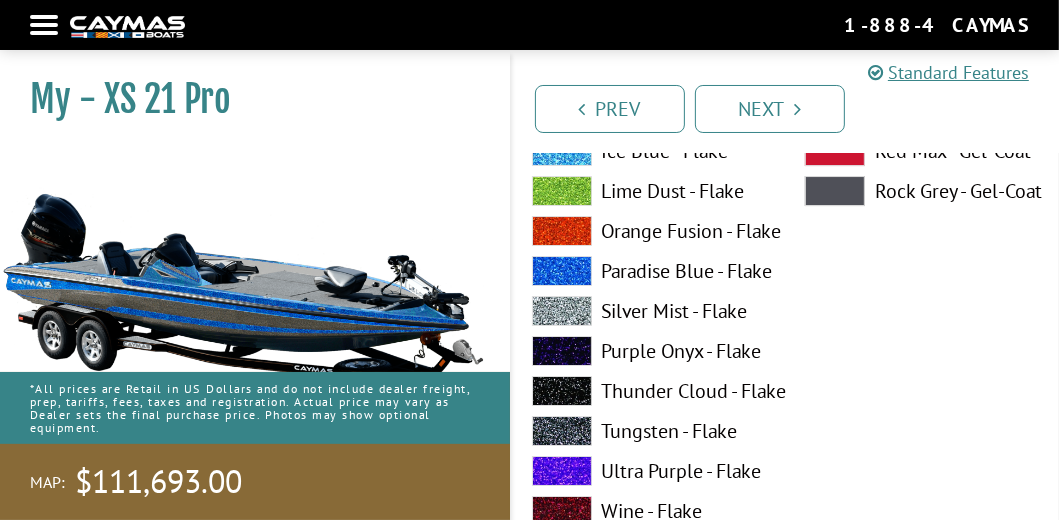 click at bounding box center [562, 311] 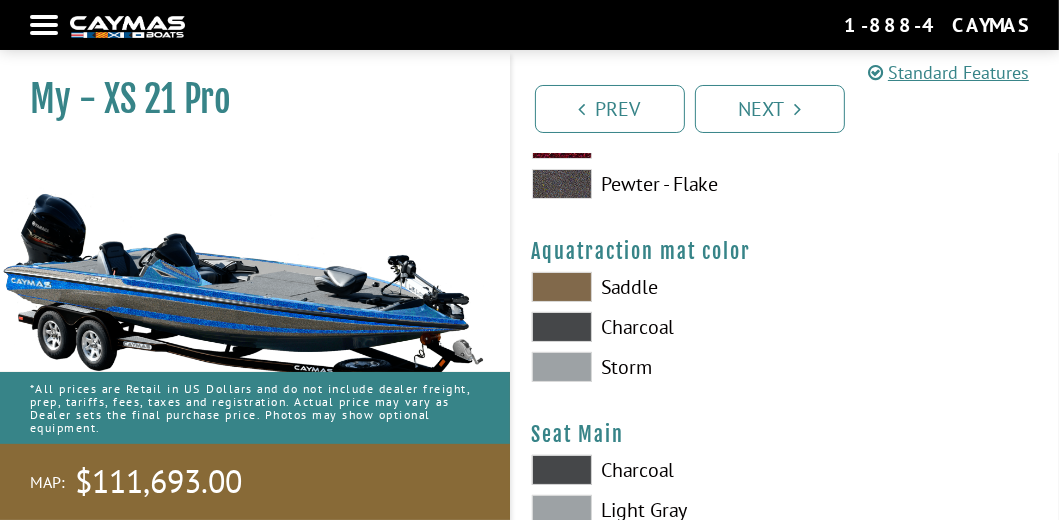 scroll, scrollTop: 10600, scrollLeft: 0, axis: vertical 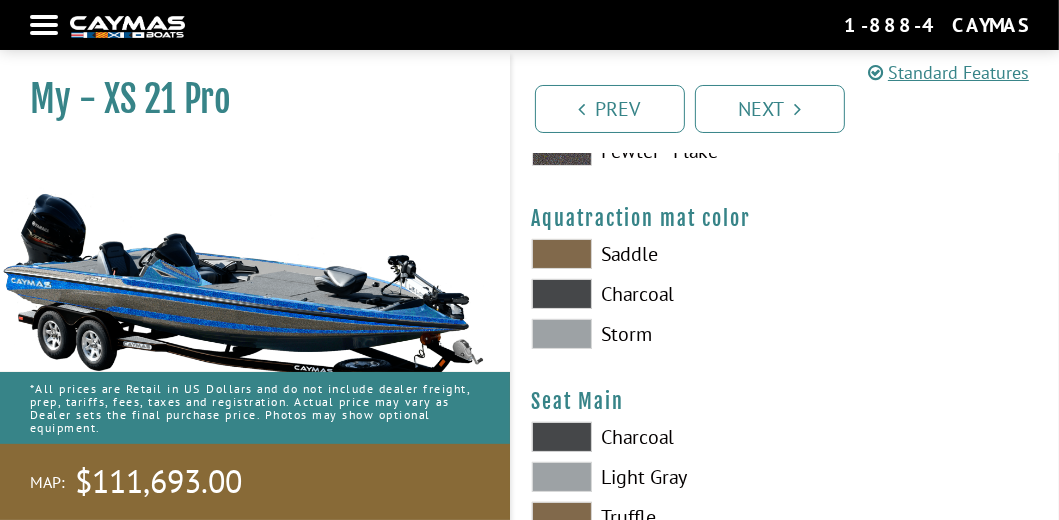 click at bounding box center [562, 334] 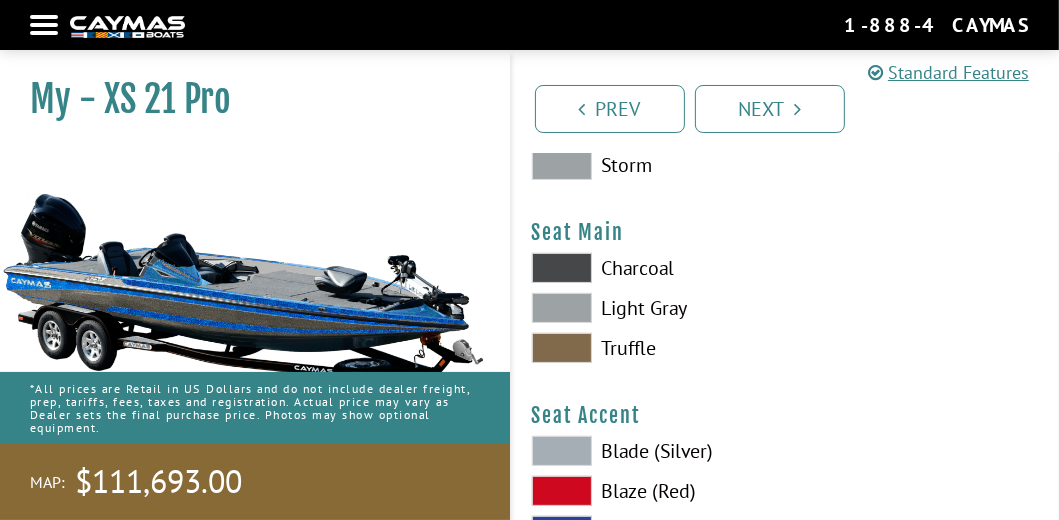 scroll, scrollTop: 10800, scrollLeft: 0, axis: vertical 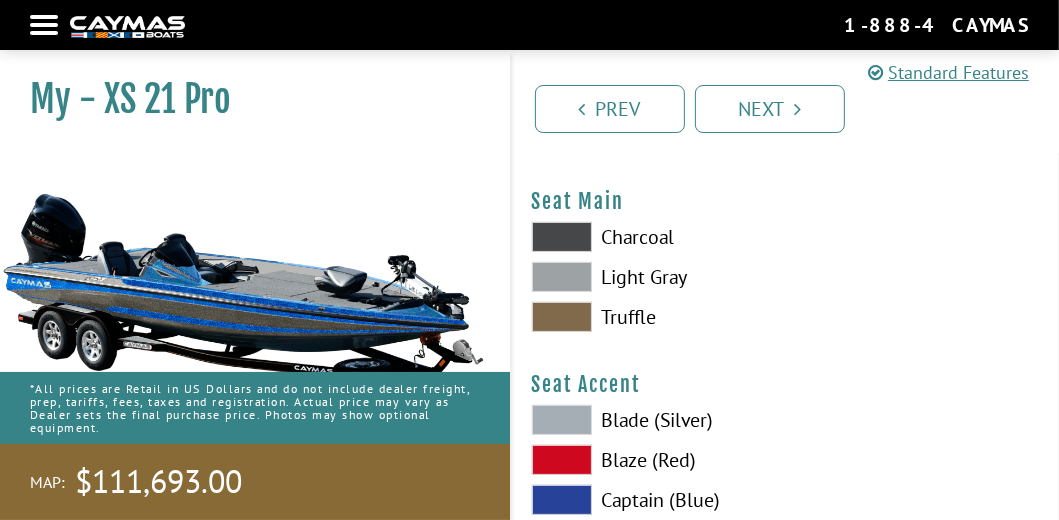 click at bounding box center [562, 277] 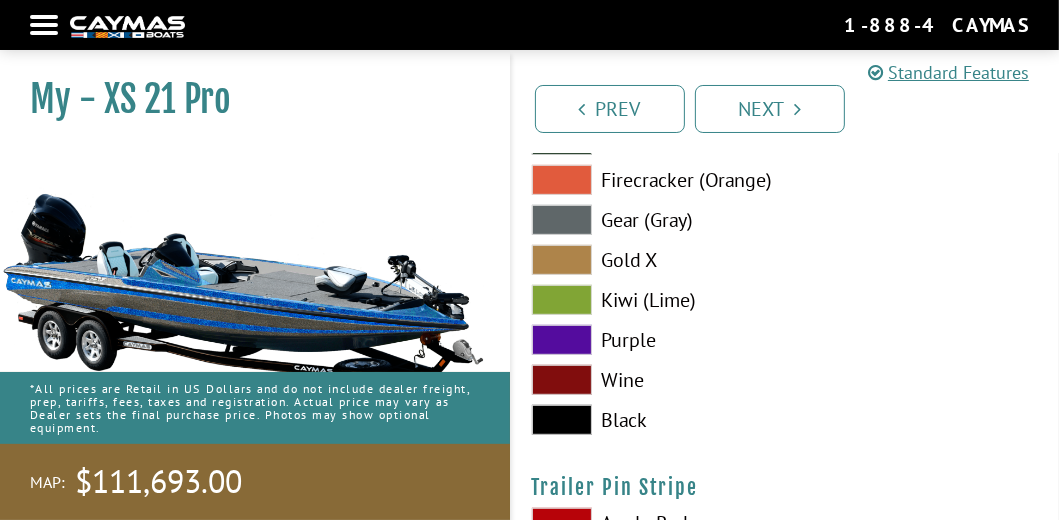 scroll, scrollTop: 11000, scrollLeft: 0, axis: vertical 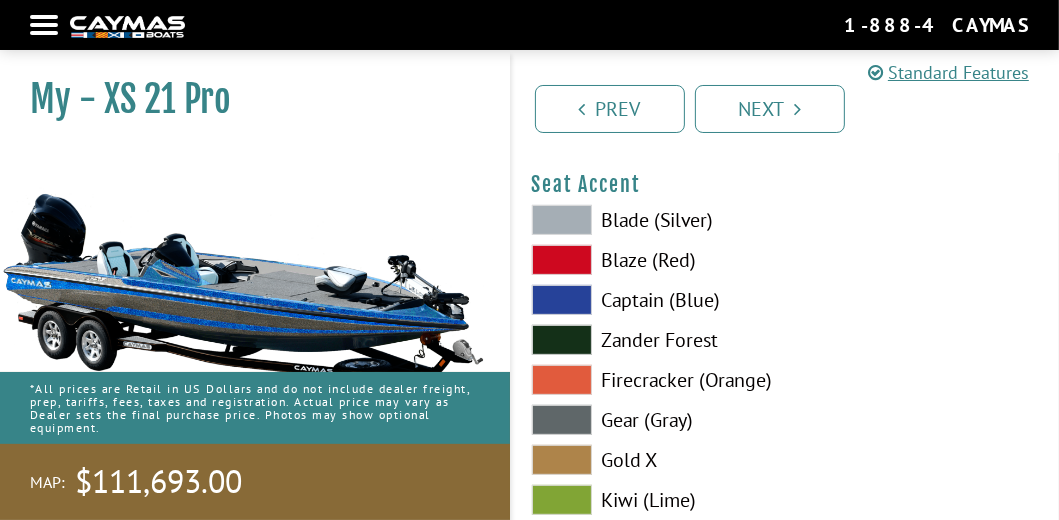 click at bounding box center [562, 300] 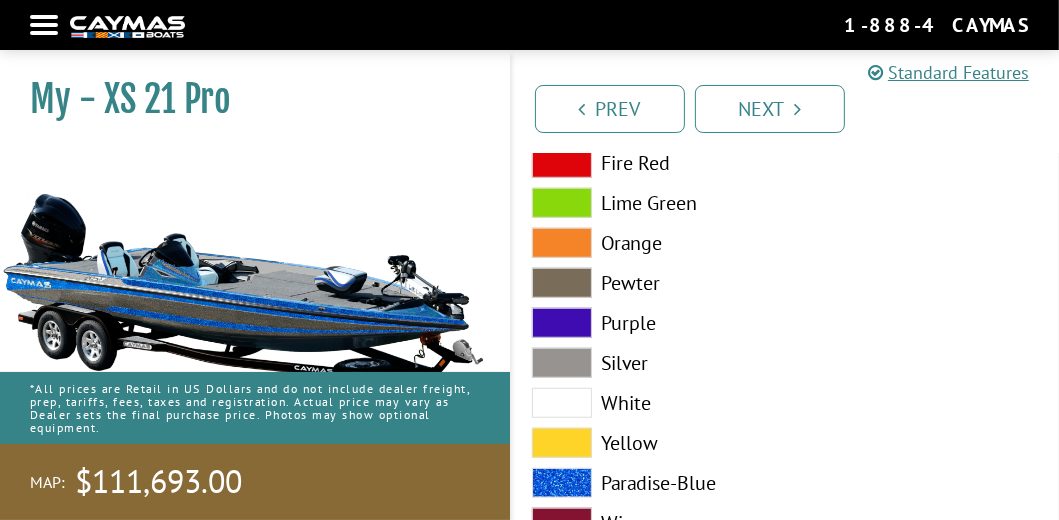 scroll, scrollTop: 11673, scrollLeft: 0, axis: vertical 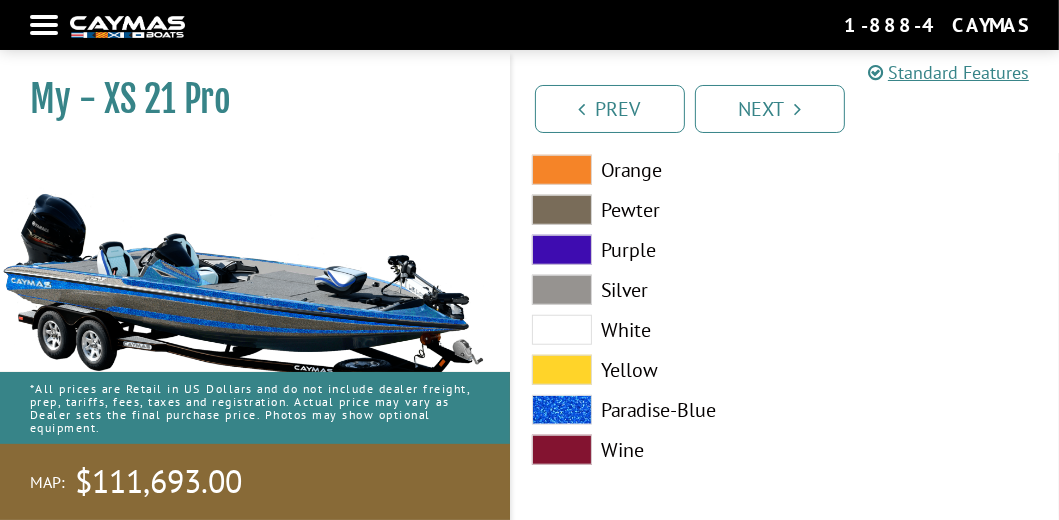 click at bounding box center [562, 410] 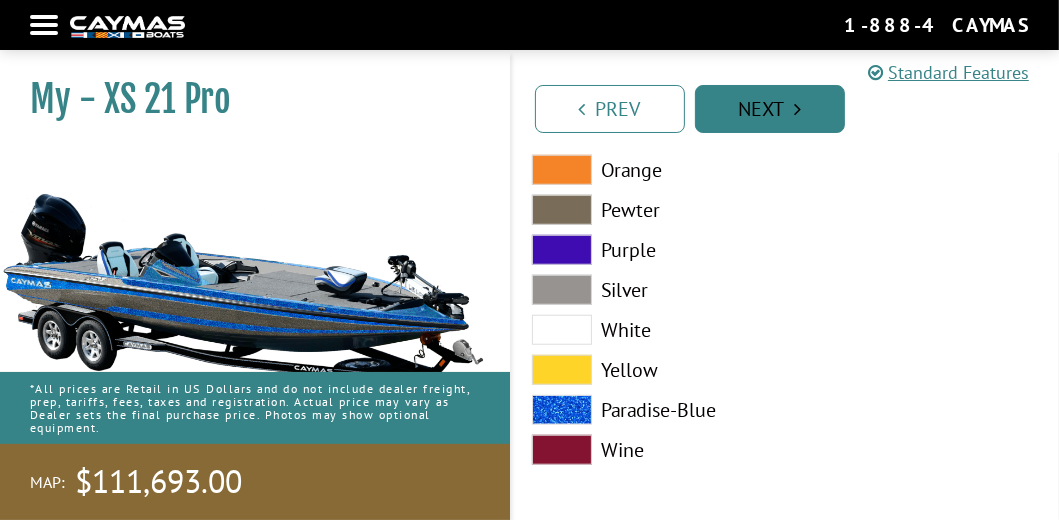 click on "Next" at bounding box center (770, 109) 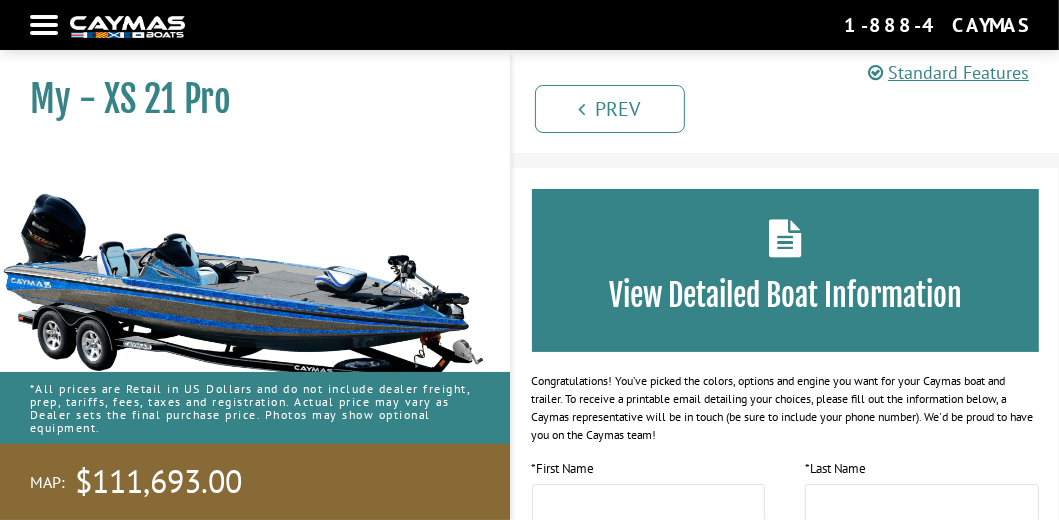 scroll, scrollTop: 0, scrollLeft: 0, axis: both 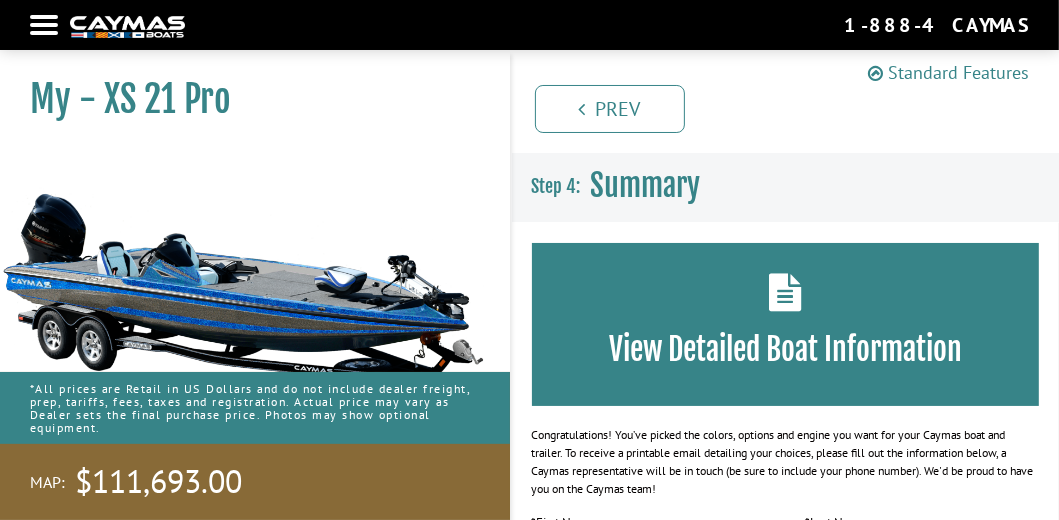 click on "Standard Features" at bounding box center (948, 72) 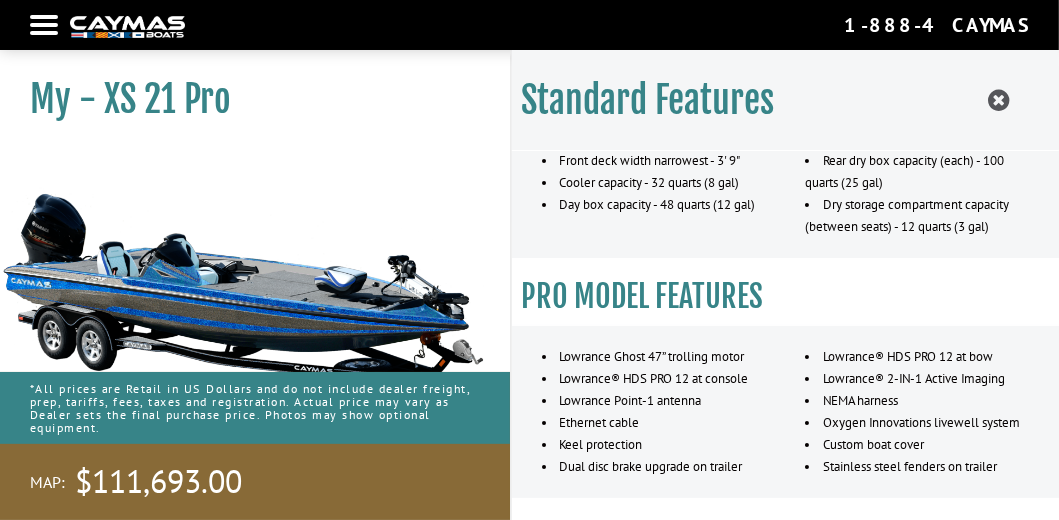 scroll, scrollTop: 0, scrollLeft: 0, axis: both 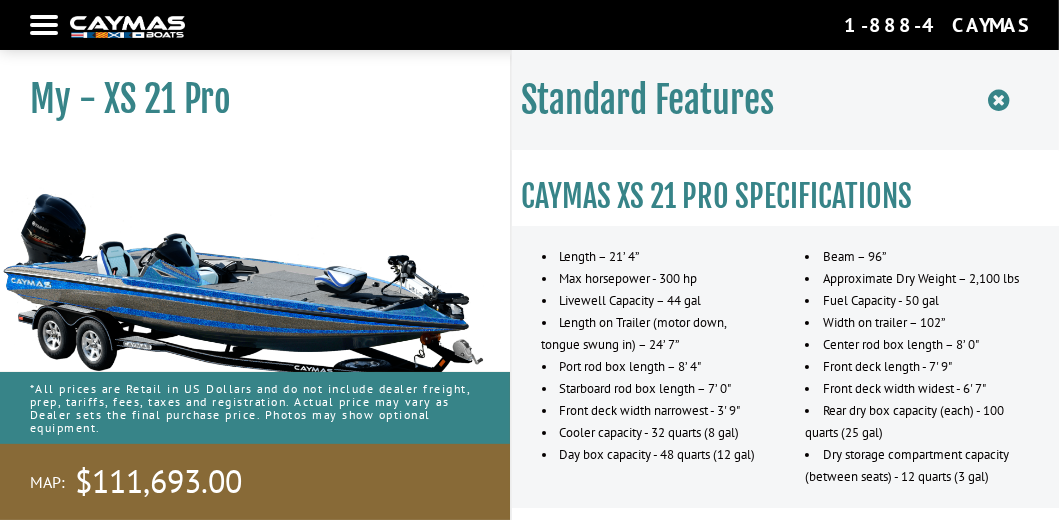 click at bounding box center [998, 100] 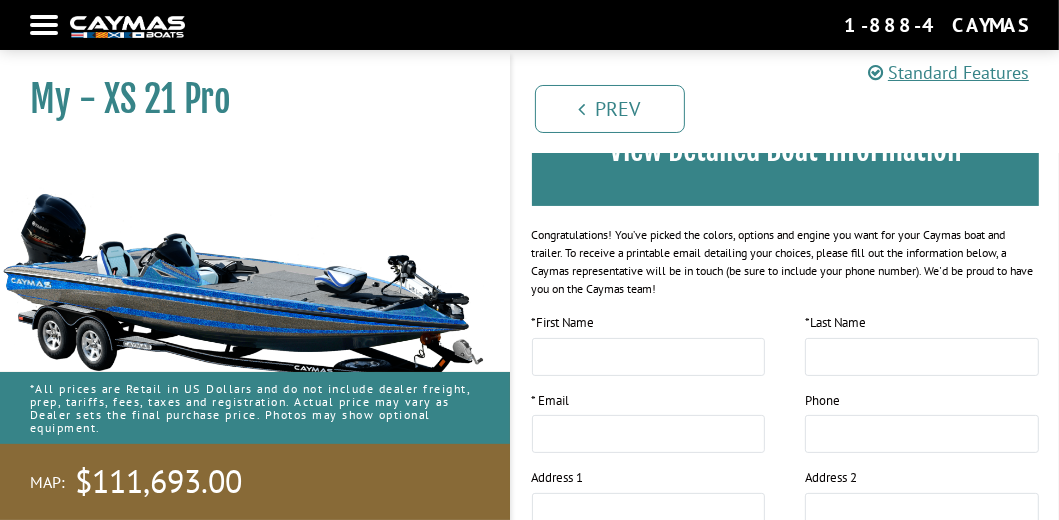 scroll, scrollTop: 0, scrollLeft: 0, axis: both 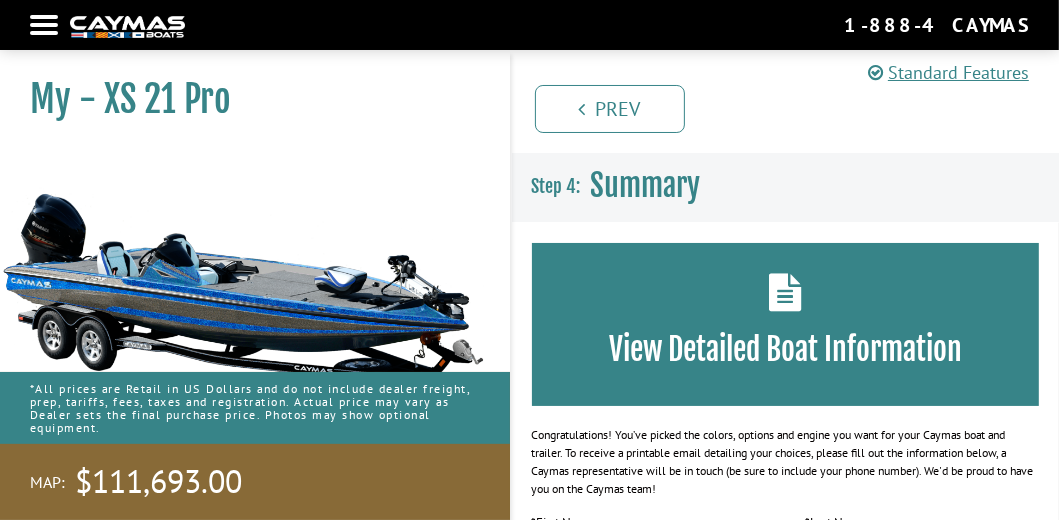 click at bounding box center (44, 25) 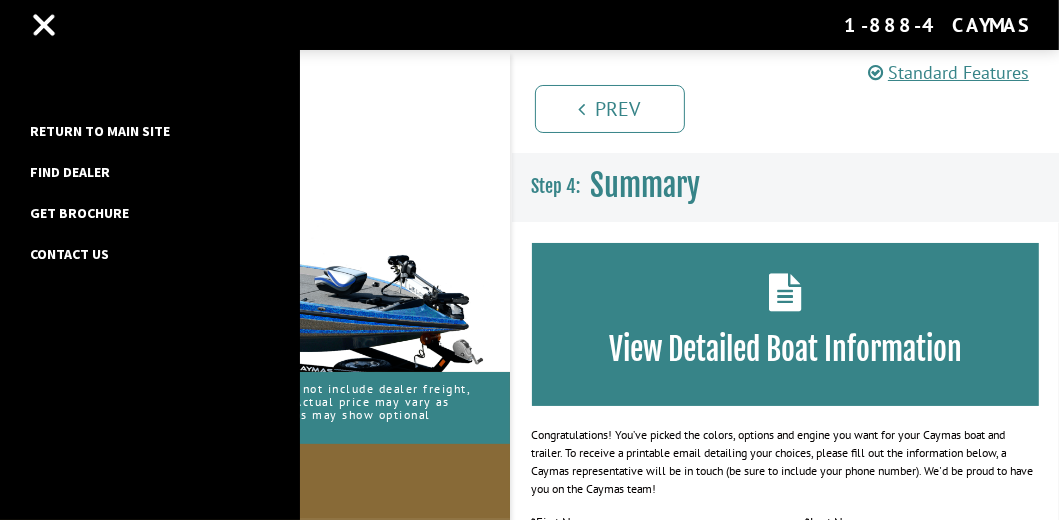 click on "Find Dealer" at bounding box center [100, 172] 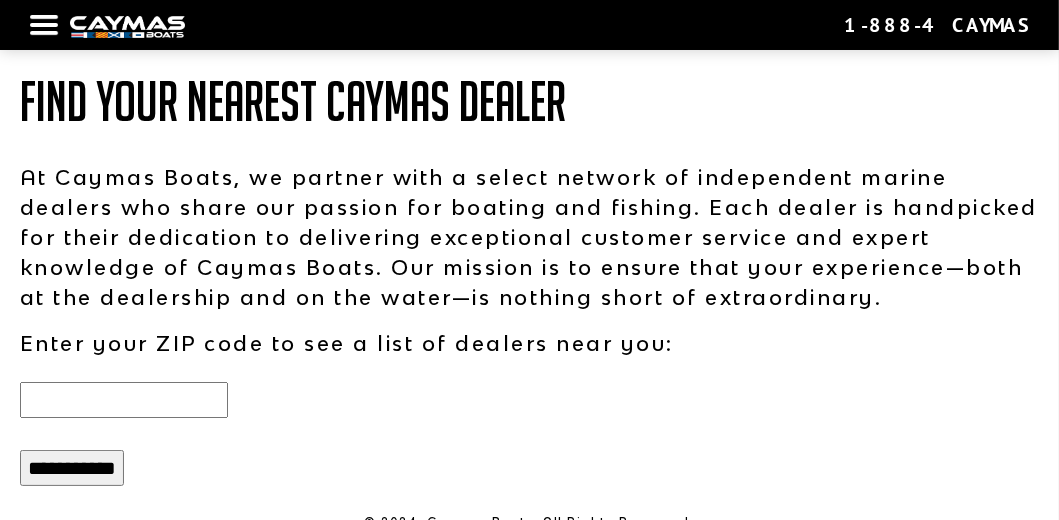 scroll, scrollTop: 75, scrollLeft: 0, axis: vertical 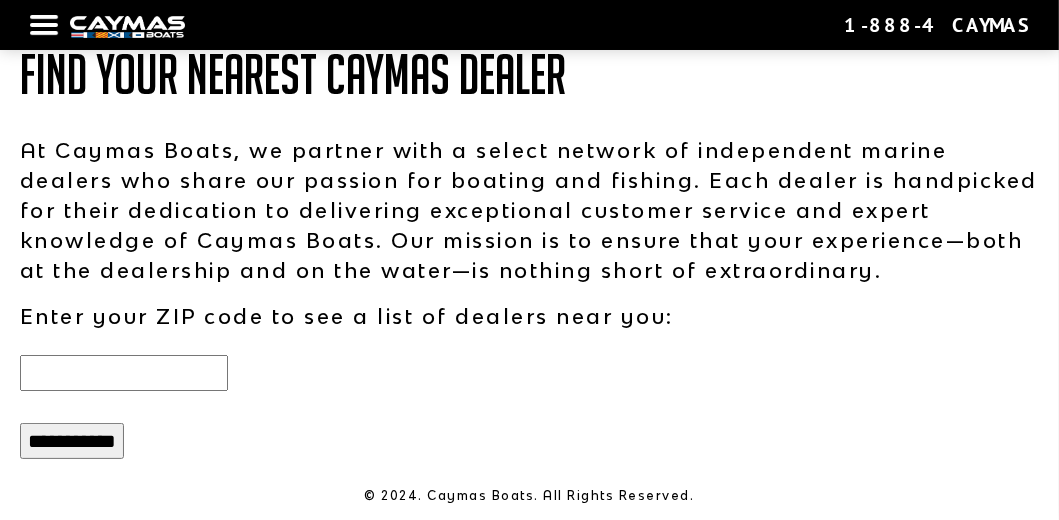 click at bounding box center (124, 373) 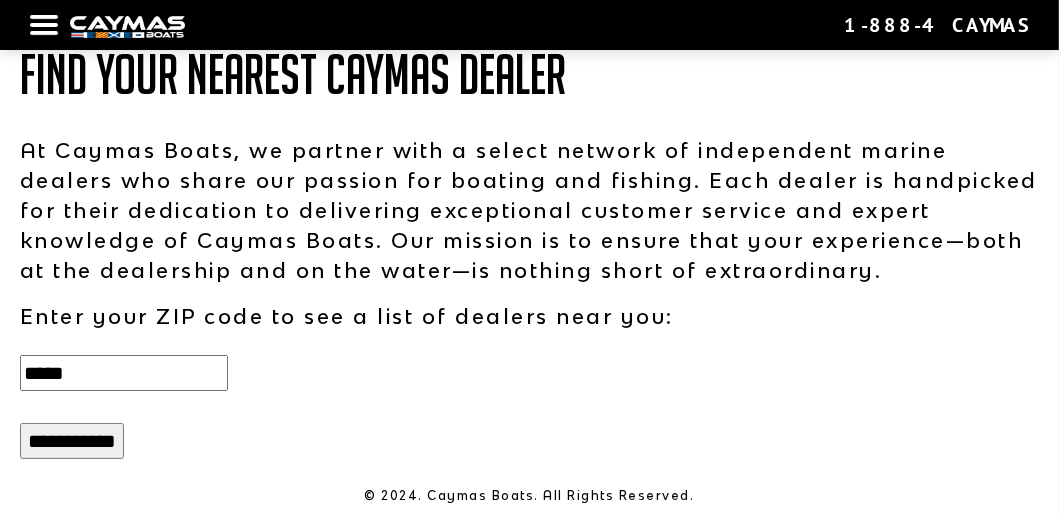 click on "**********" at bounding box center [72, 441] 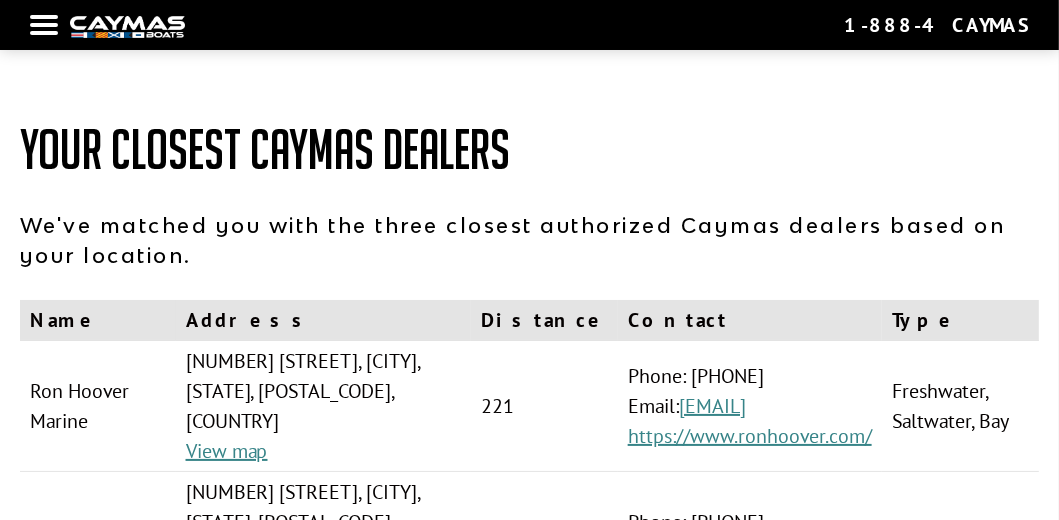 scroll, scrollTop: 200, scrollLeft: 0, axis: vertical 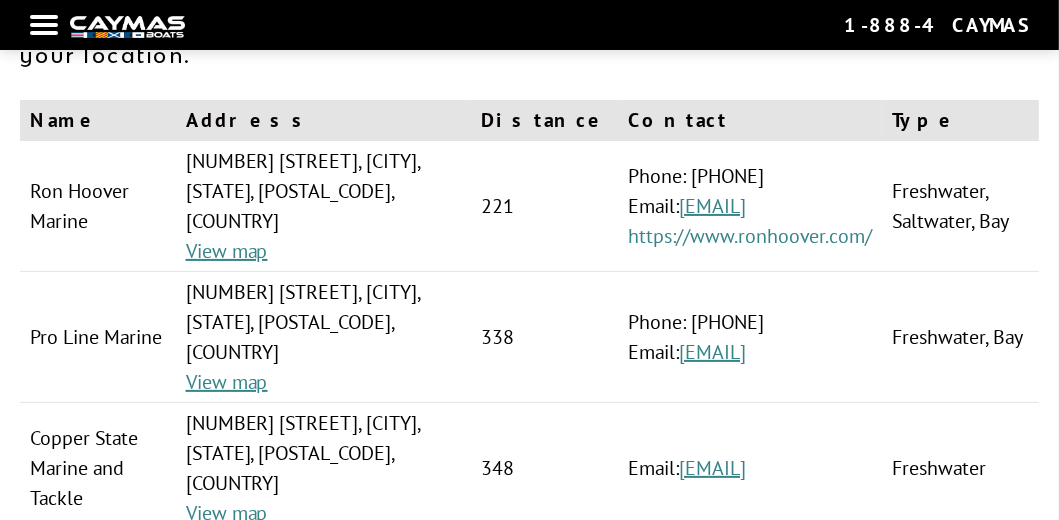 click on "https://www.ronhoover.com/" at bounding box center (750, 236) 